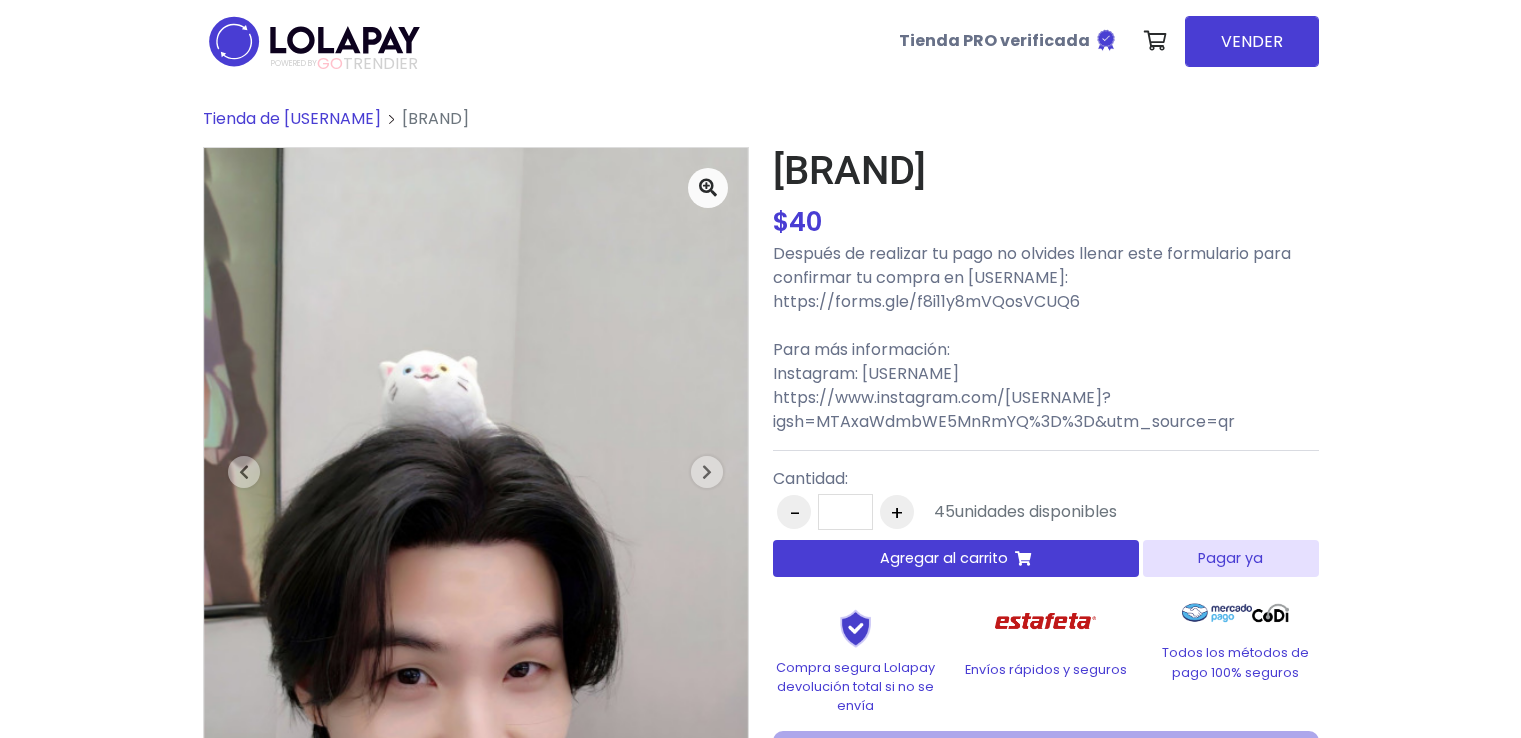 scroll, scrollTop: 0, scrollLeft: 0, axis: both 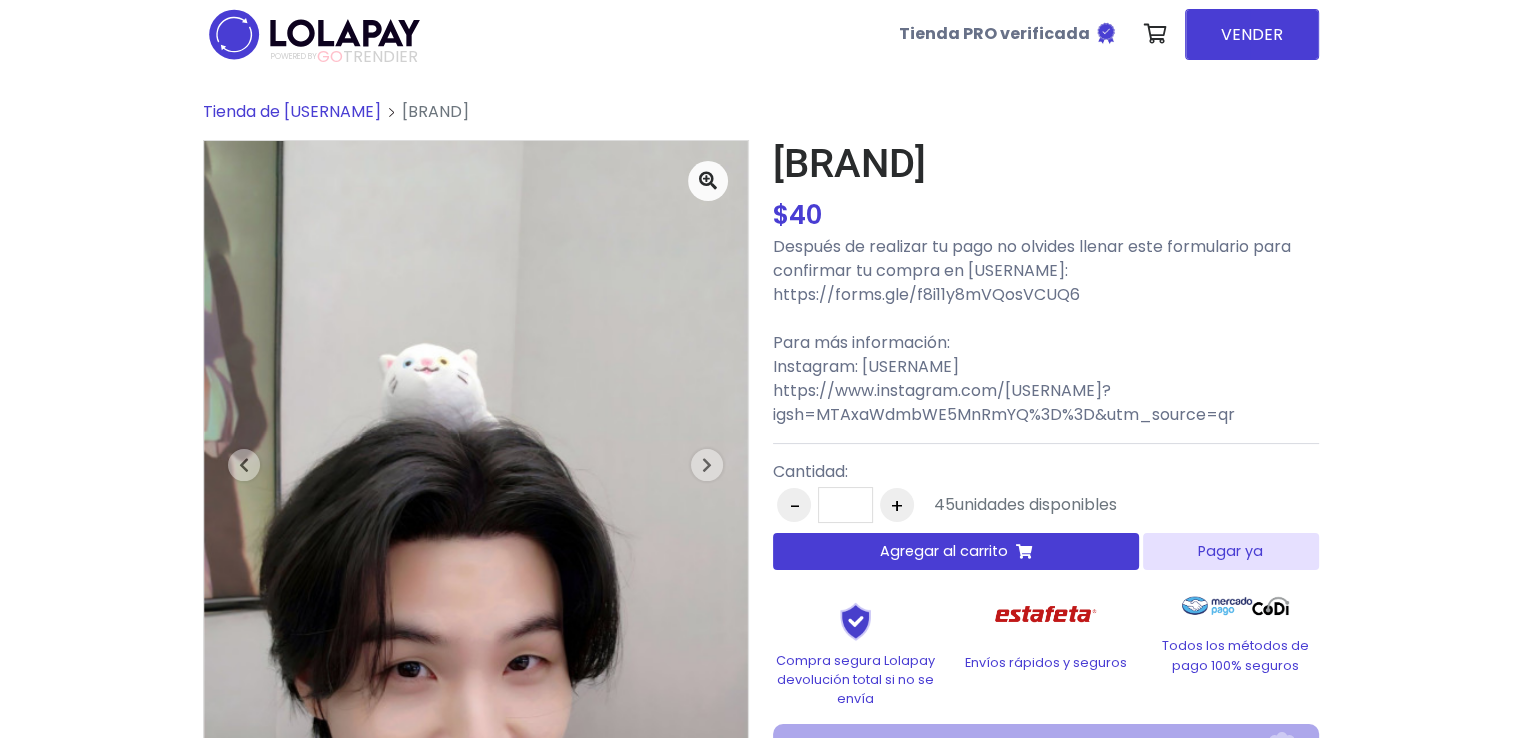 click on "Pagar ya" at bounding box center (1230, 551) 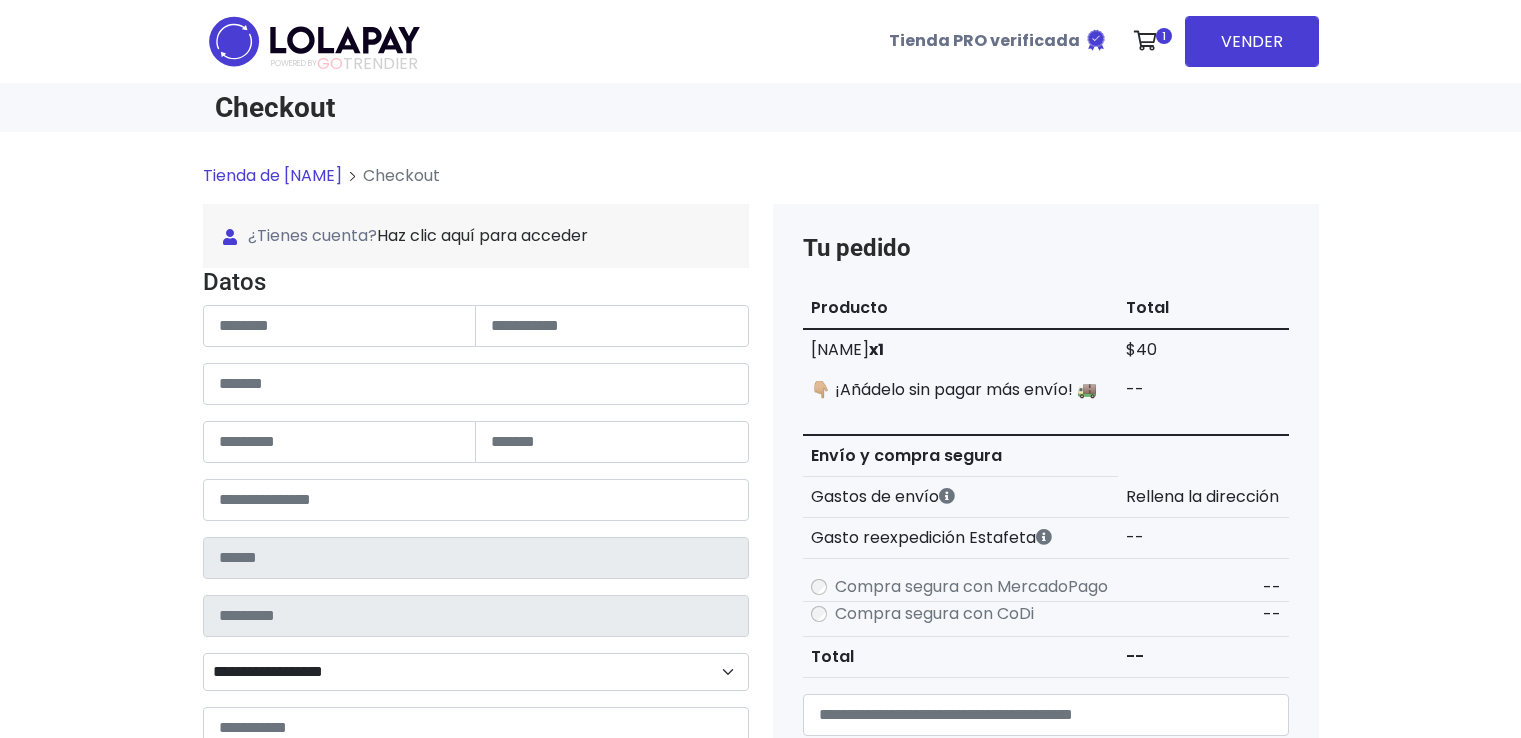 scroll, scrollTop: 0, scrollLeft: 0, axis: both 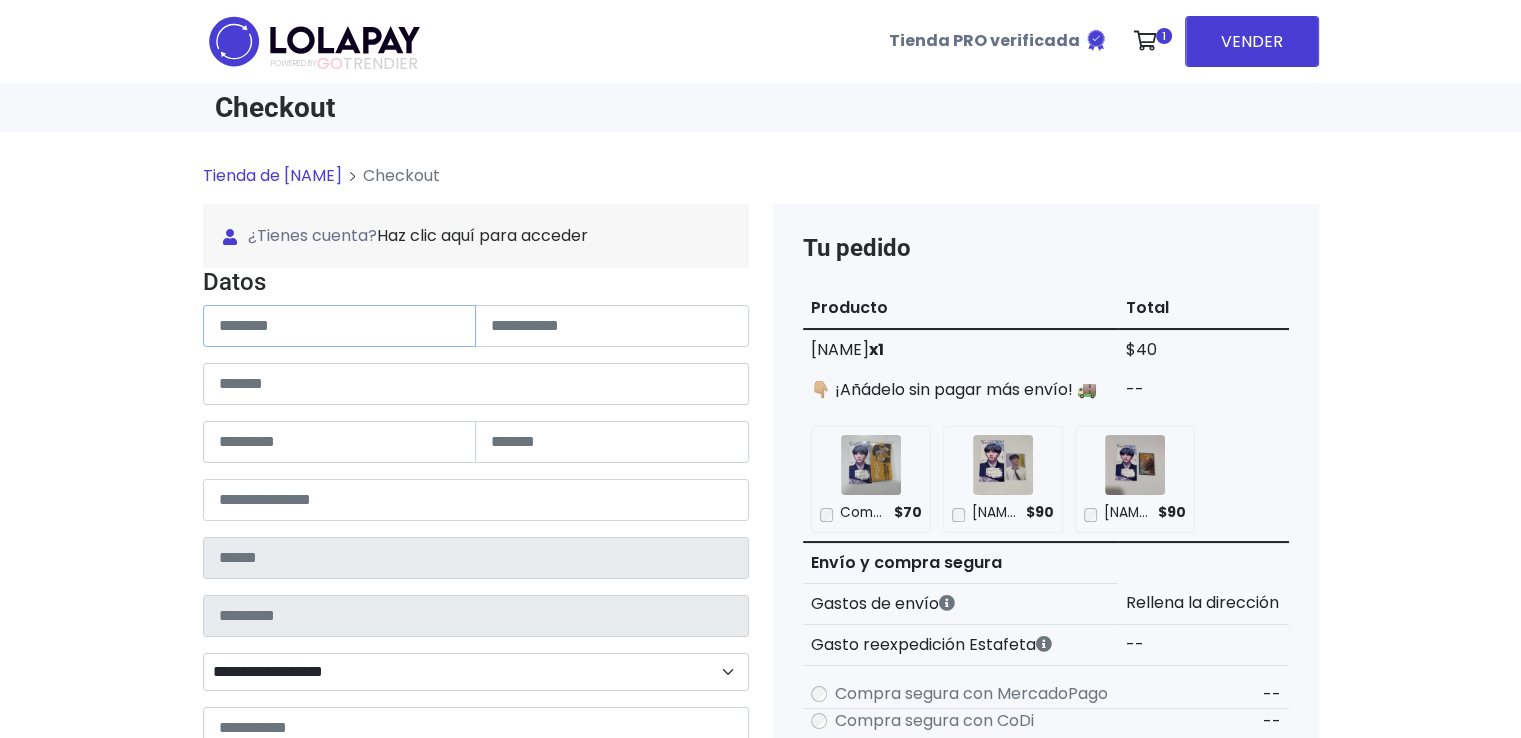 click at bounding box center (340, 326) 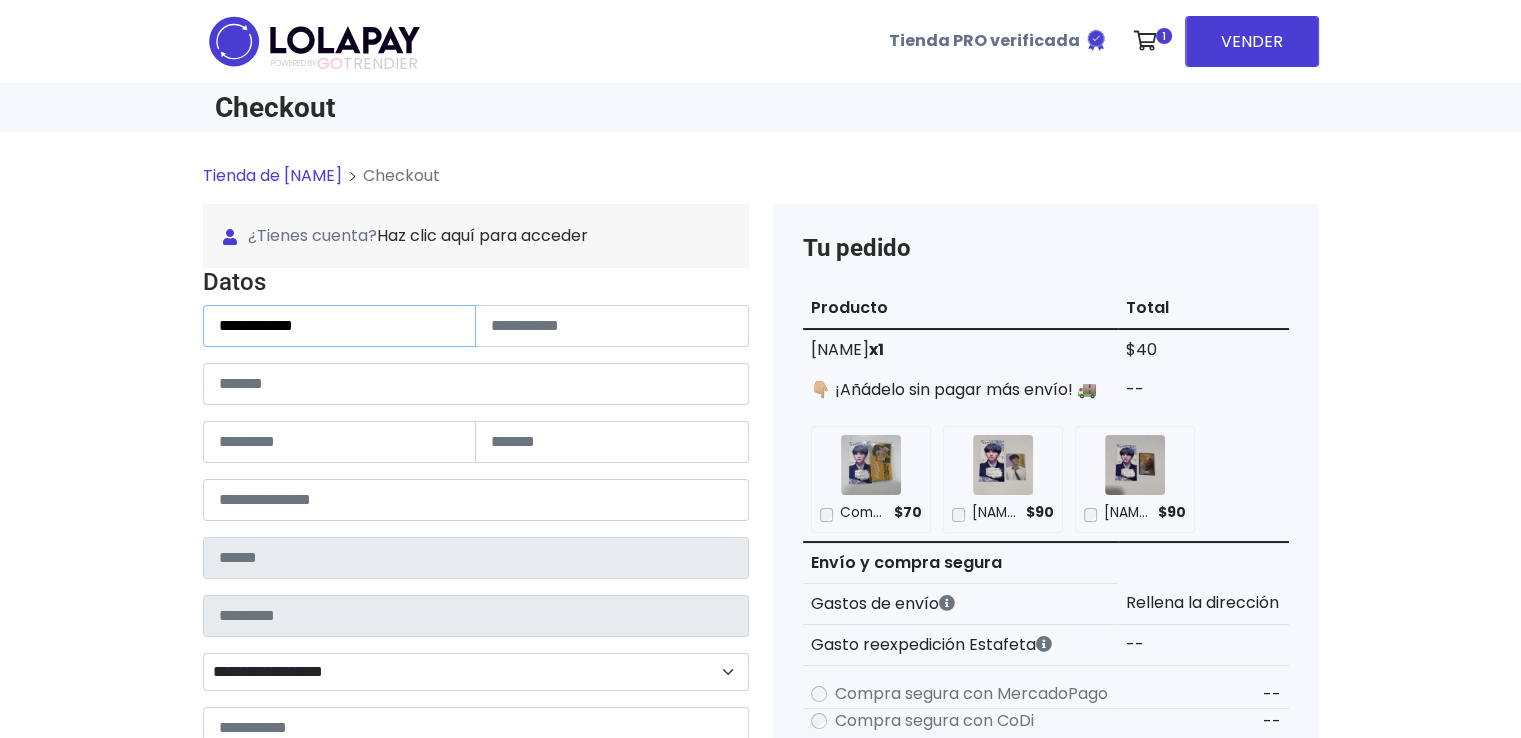 type on "**********" 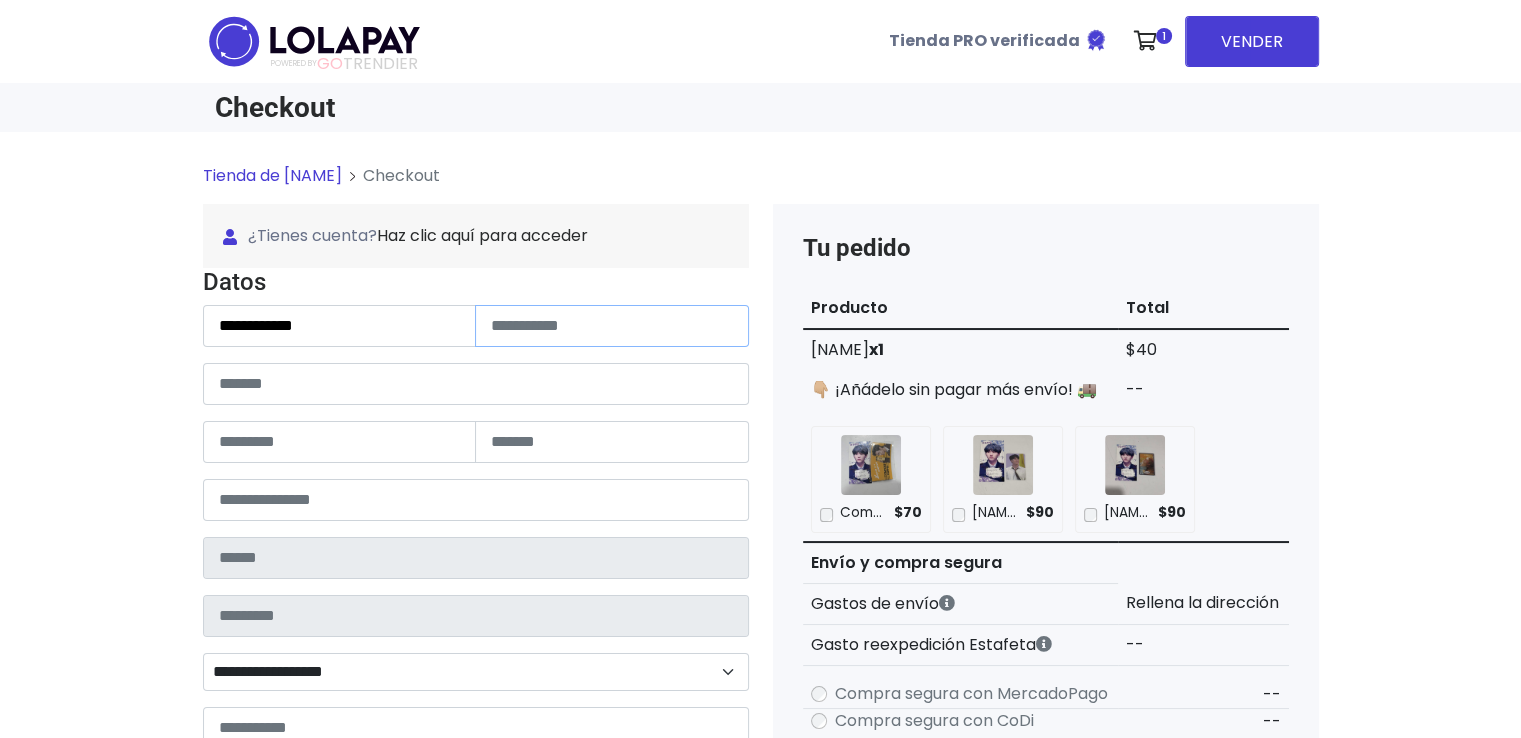 click at bounding box center (612, 326) 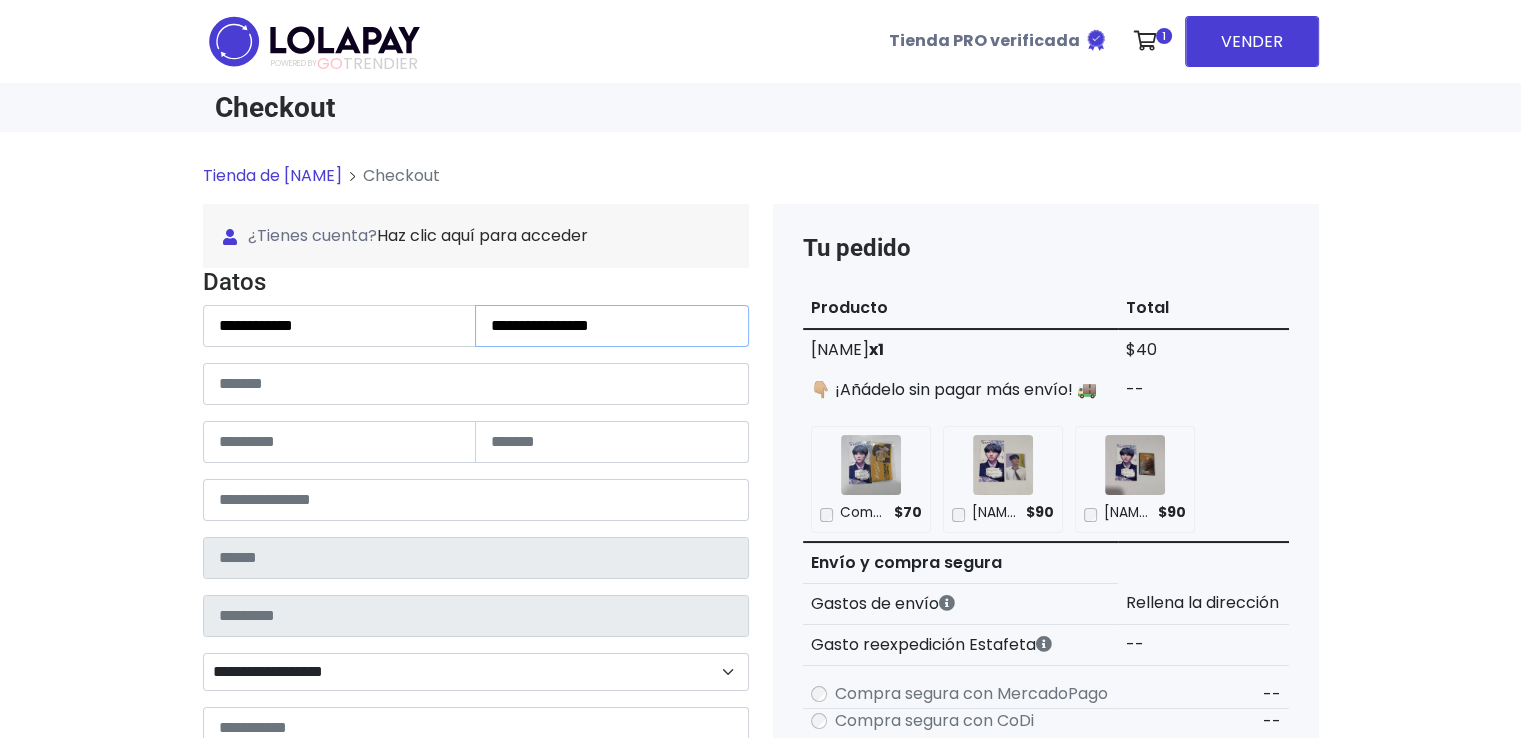 type on "**********" 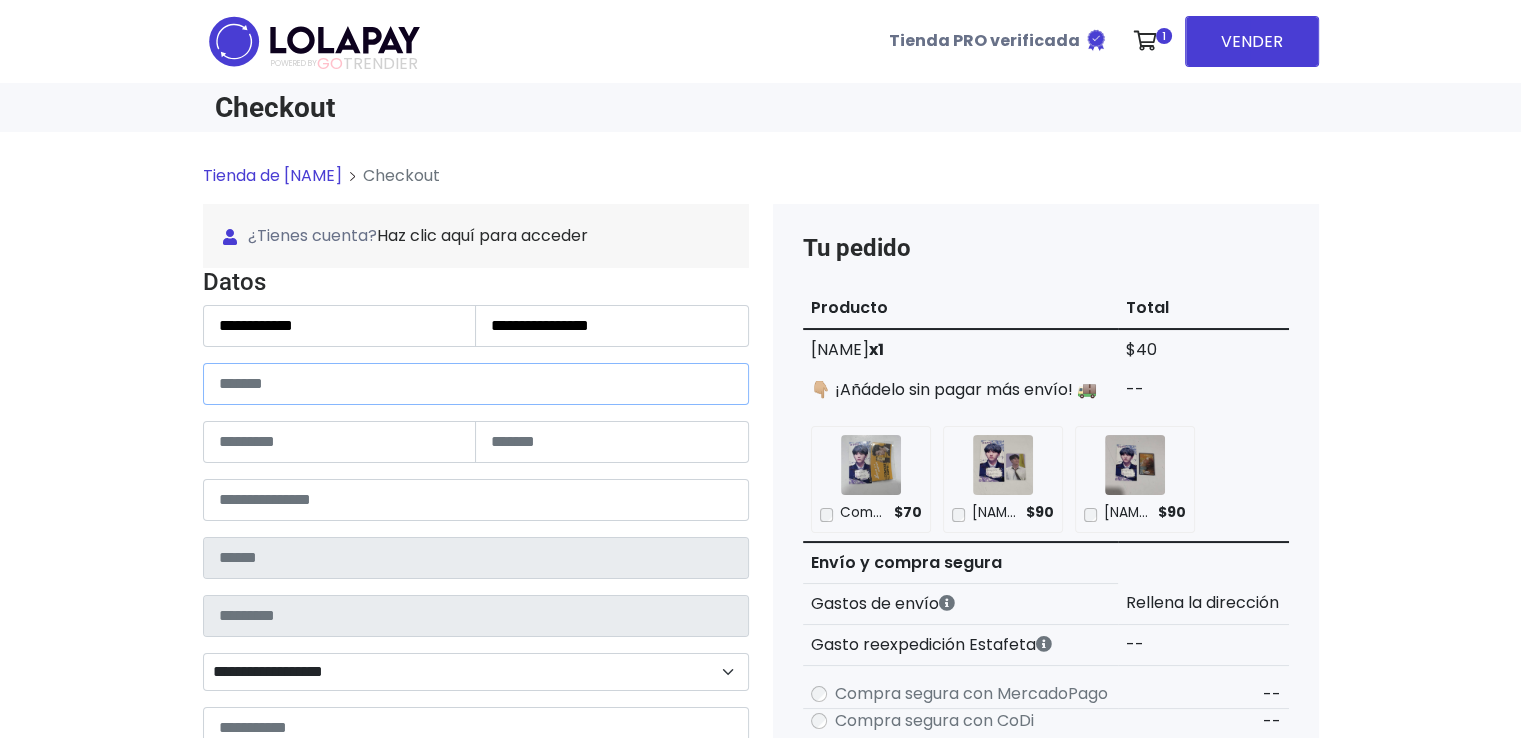 click at bounding box center [476, 384] 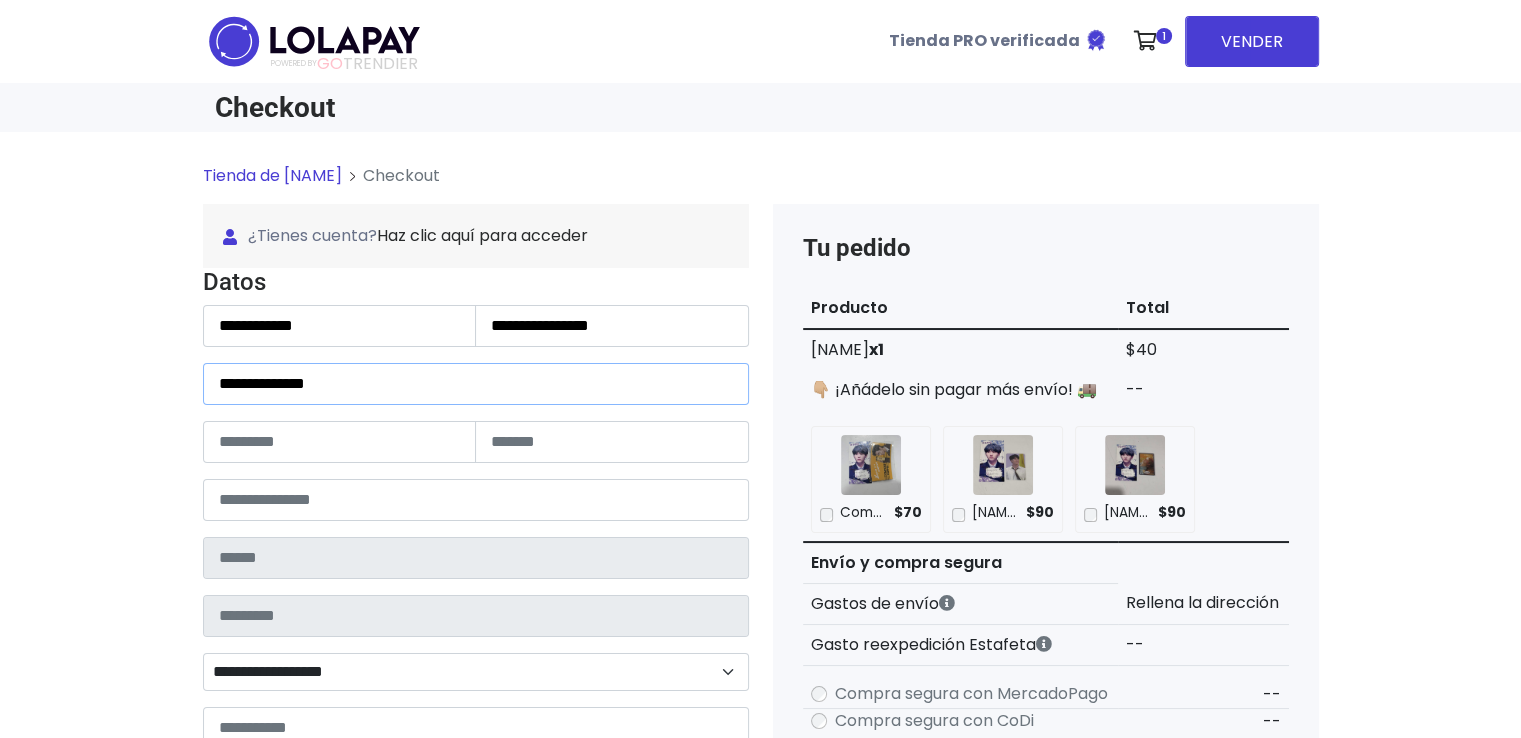 type on "**********" 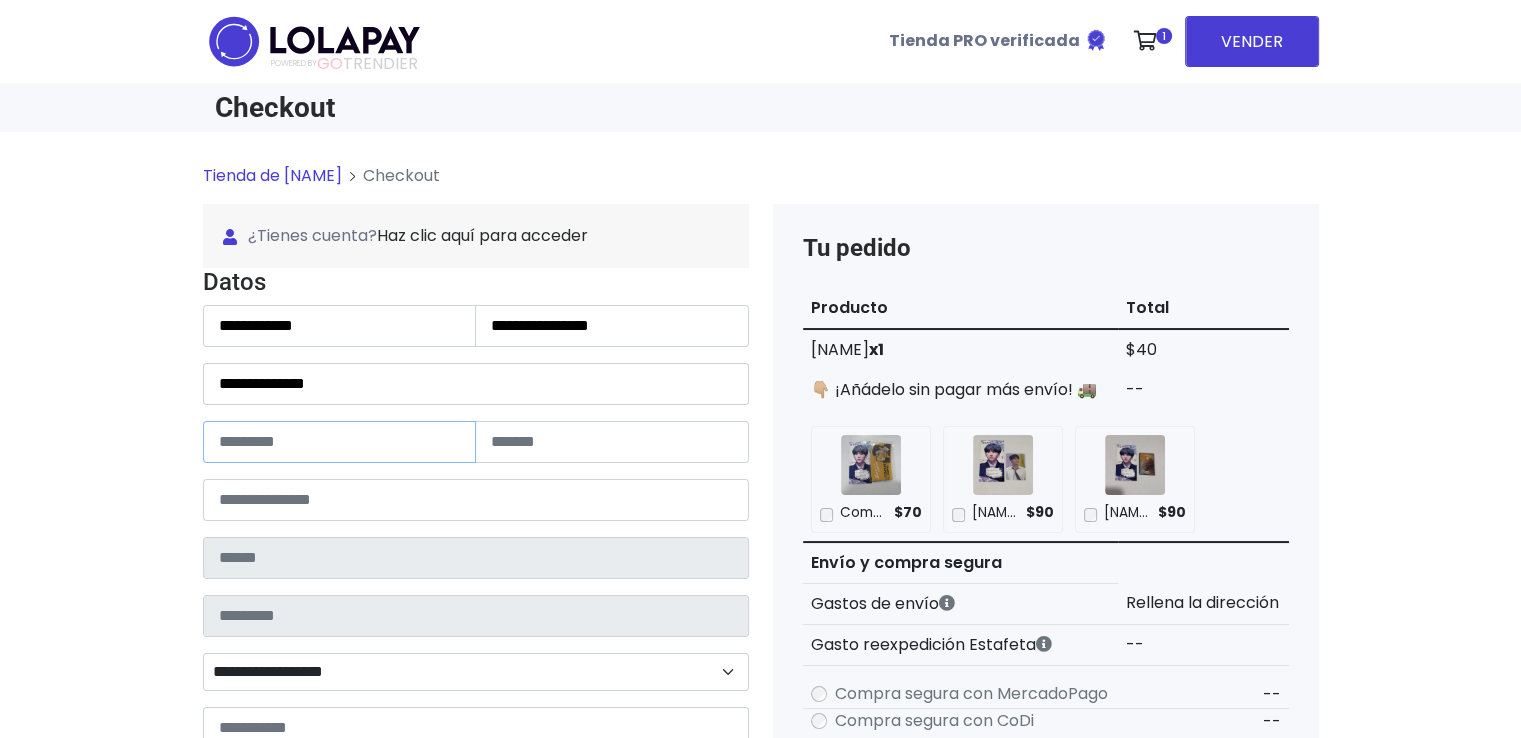 click at bounding box center [340, 442] 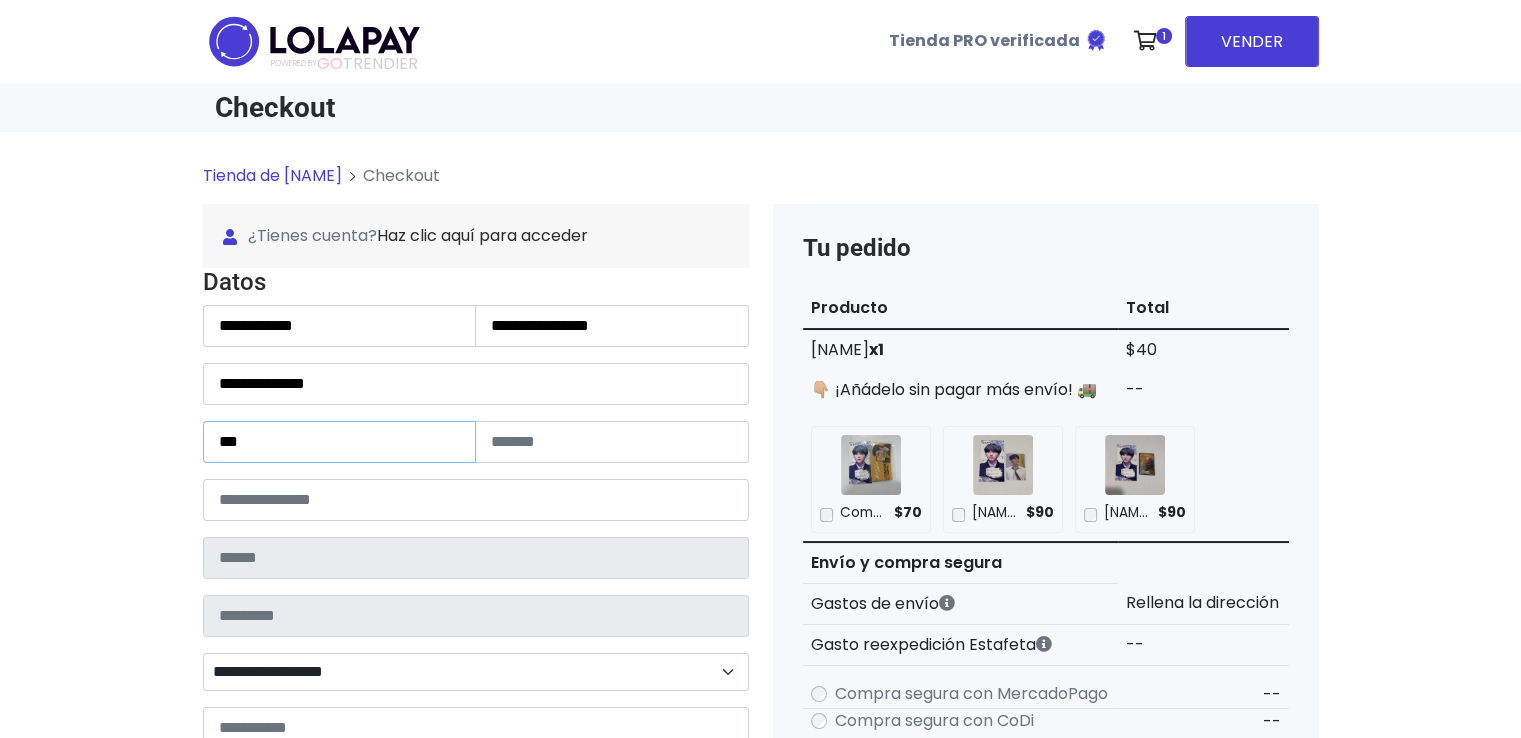 type on "***" 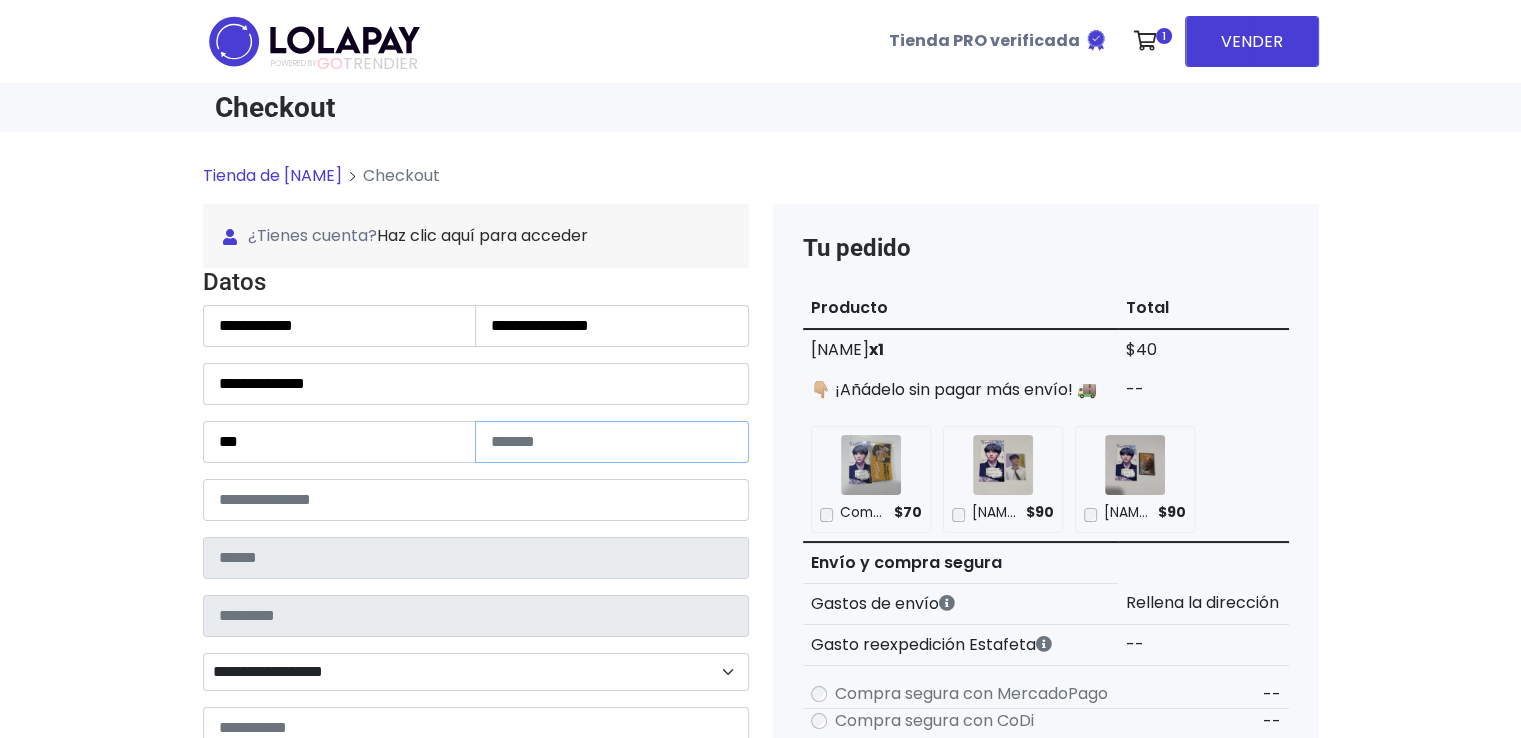 click at bounding box center (612, 442) 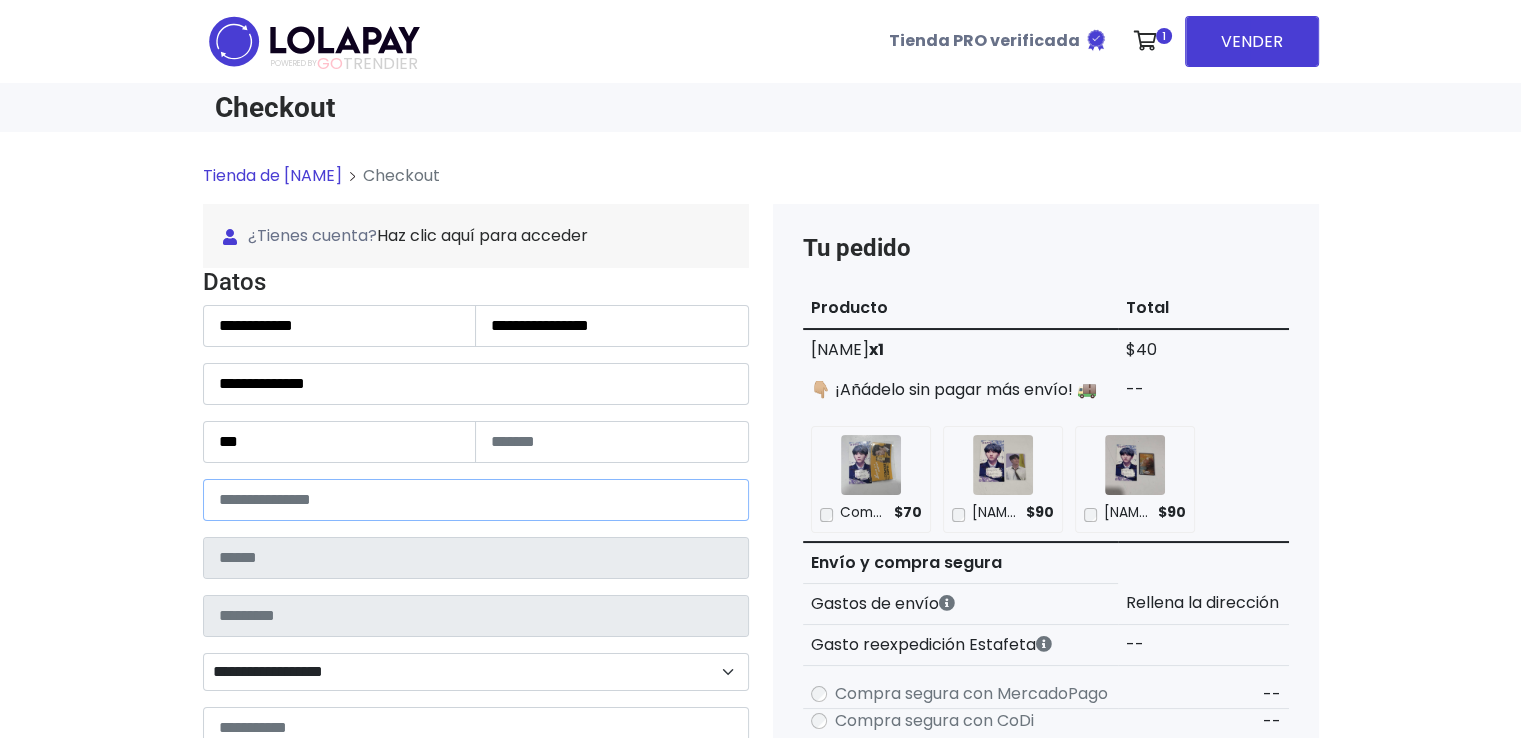 click at bounding box center [476, 500] 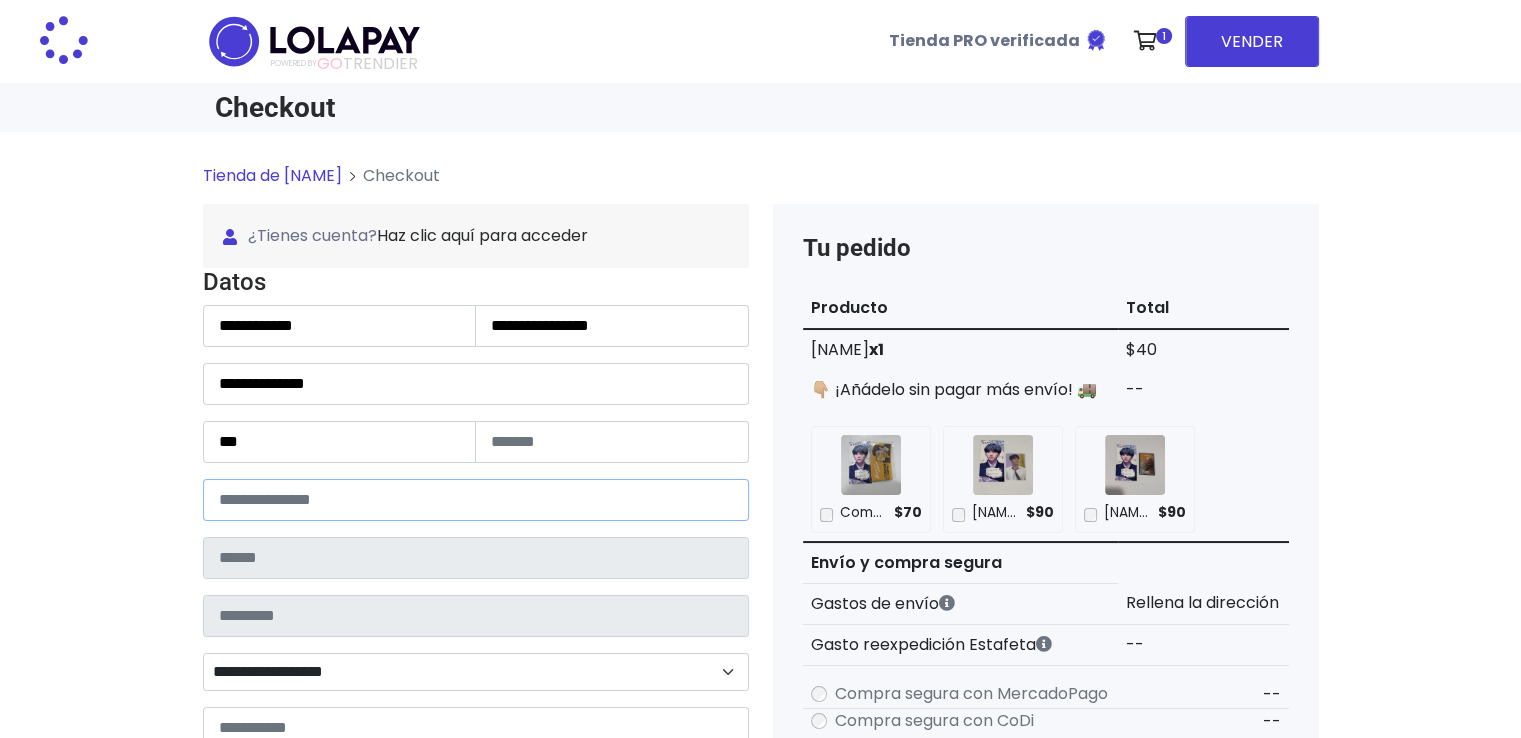 type on "**********" 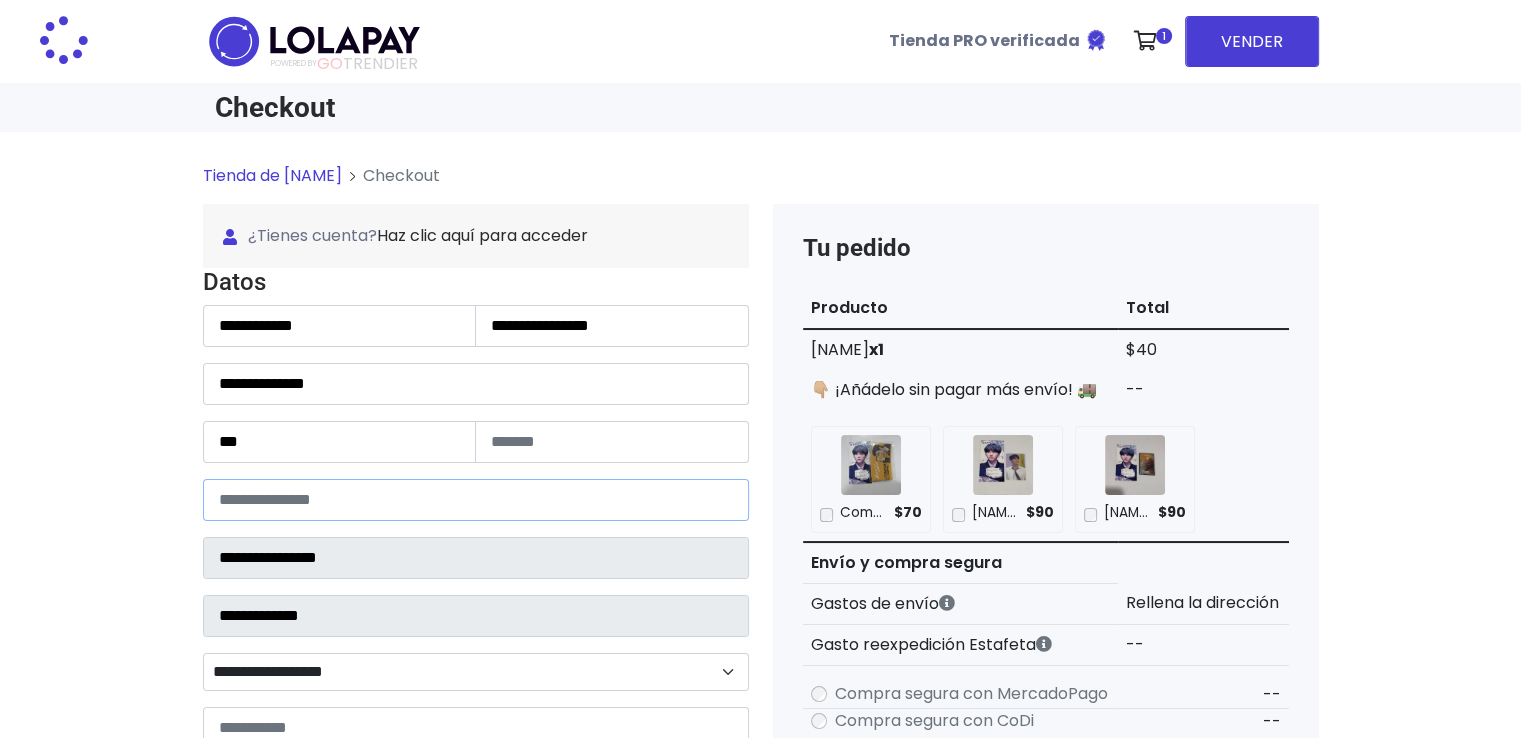 select 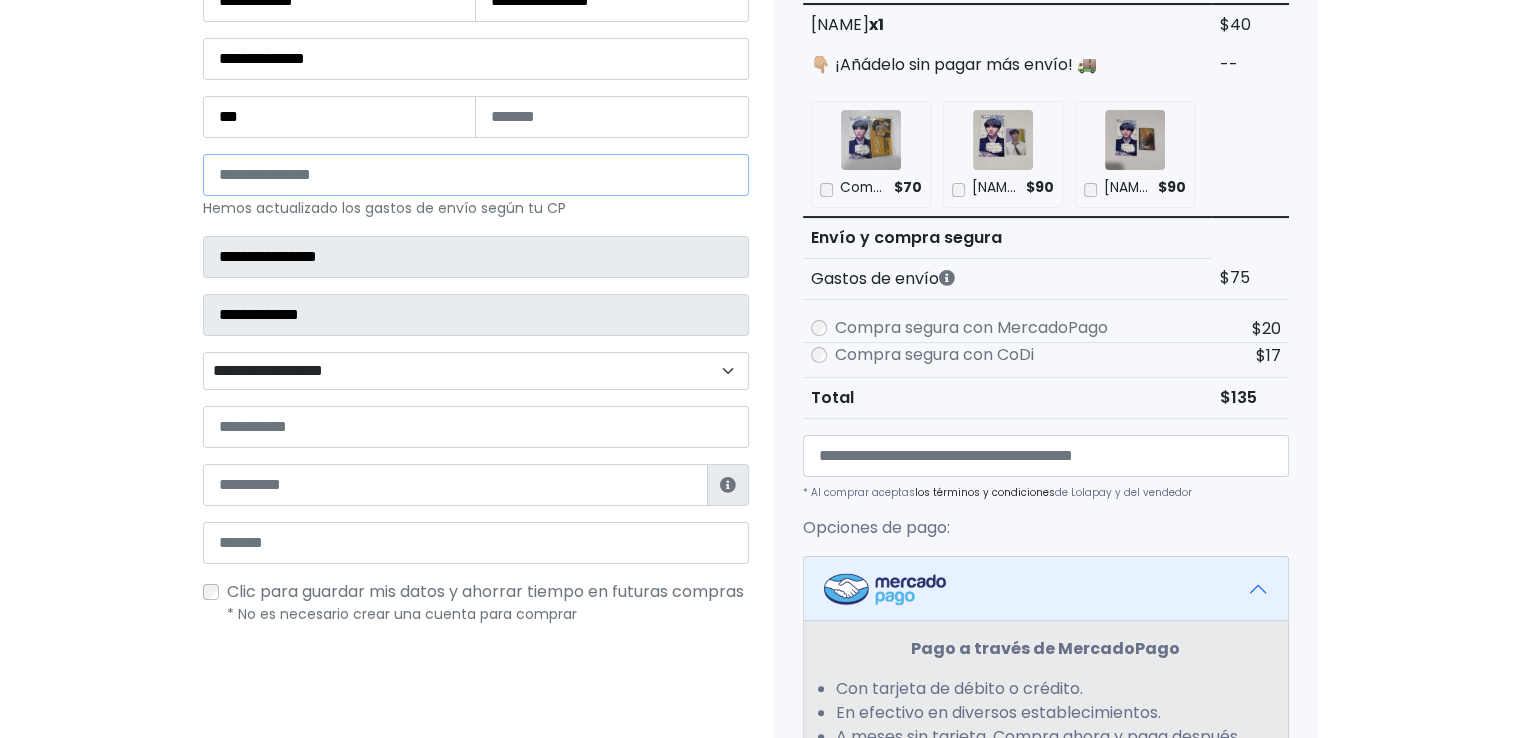 scroll, scrollTop: 362, scrollLeft: 0, axis: vertical 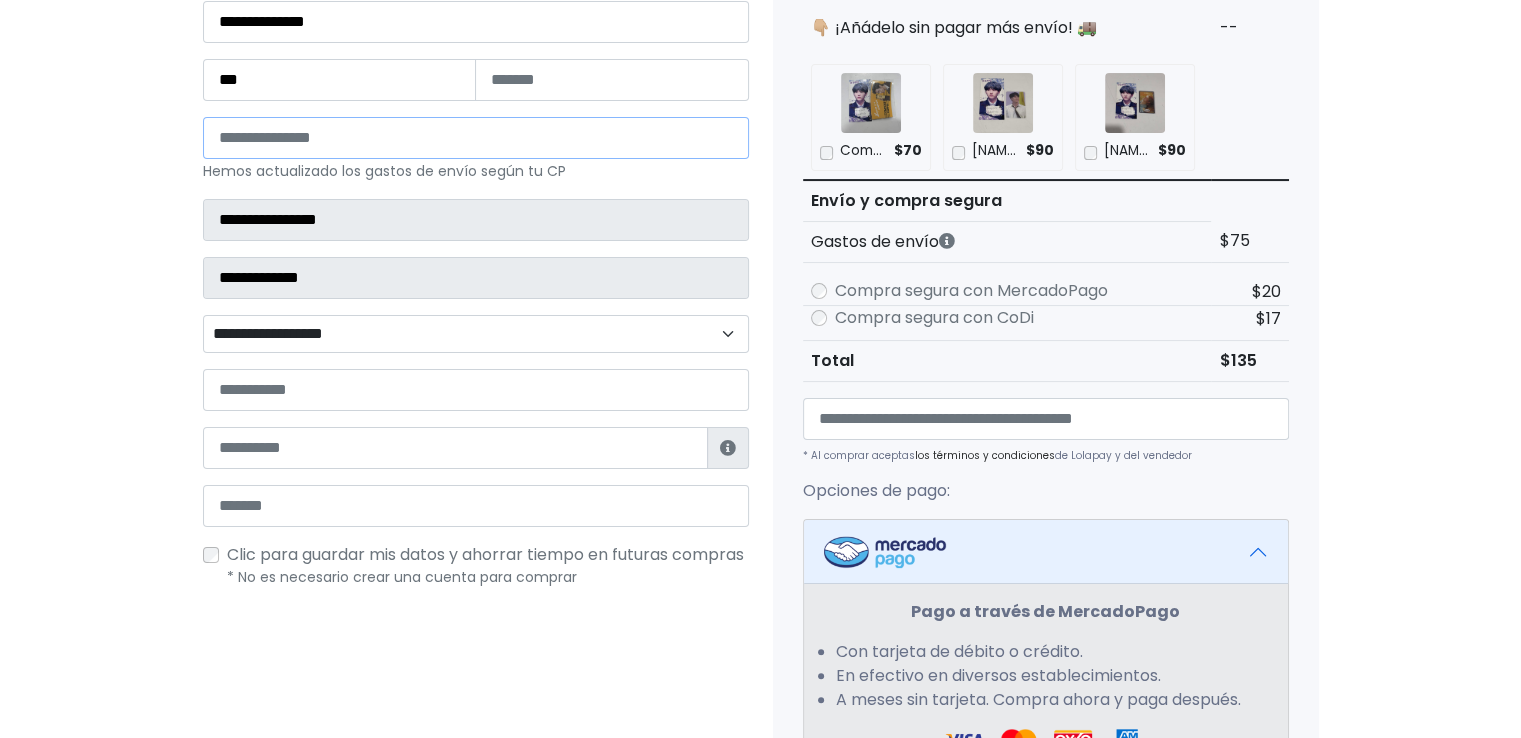 type on "*****" 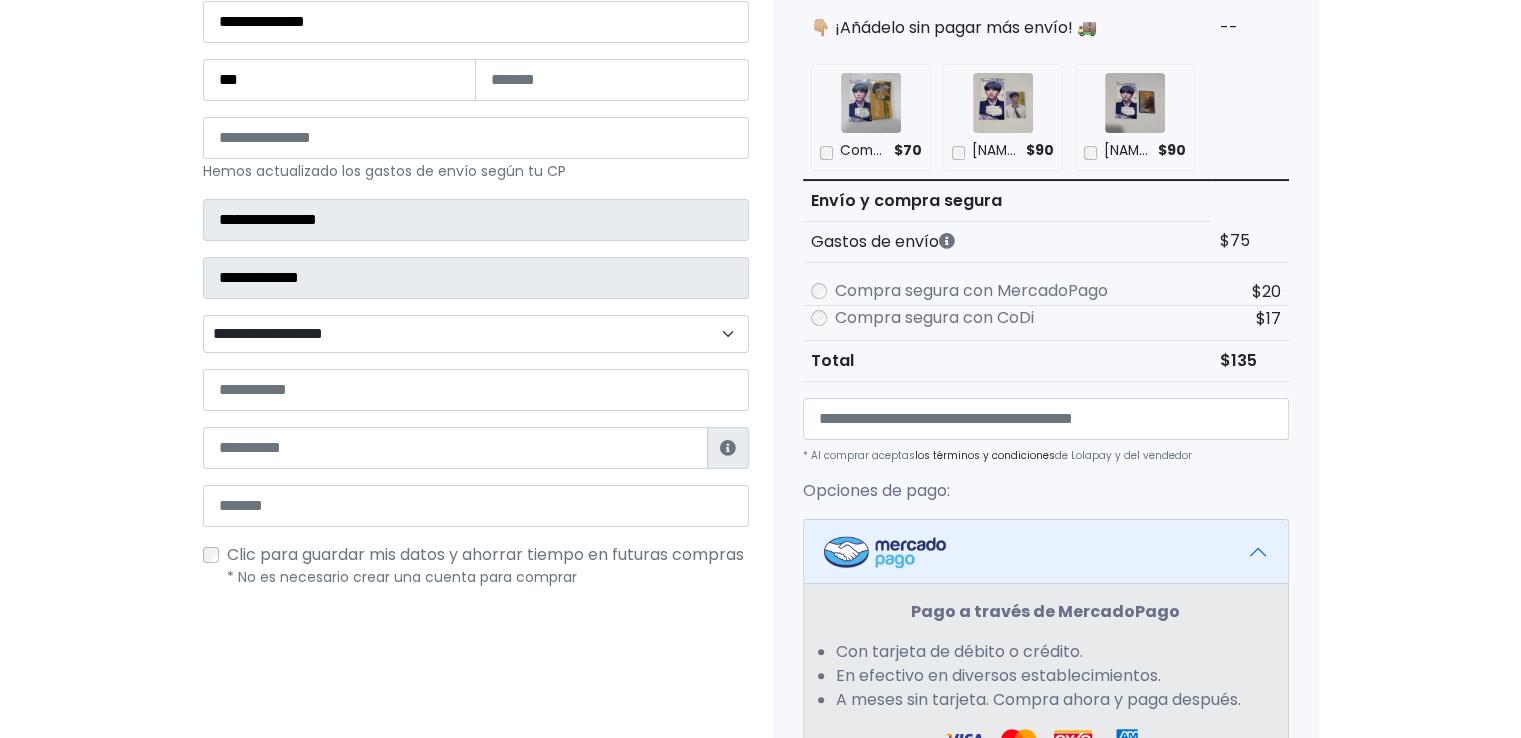 click on "**********" at bounding box center [476, 334] 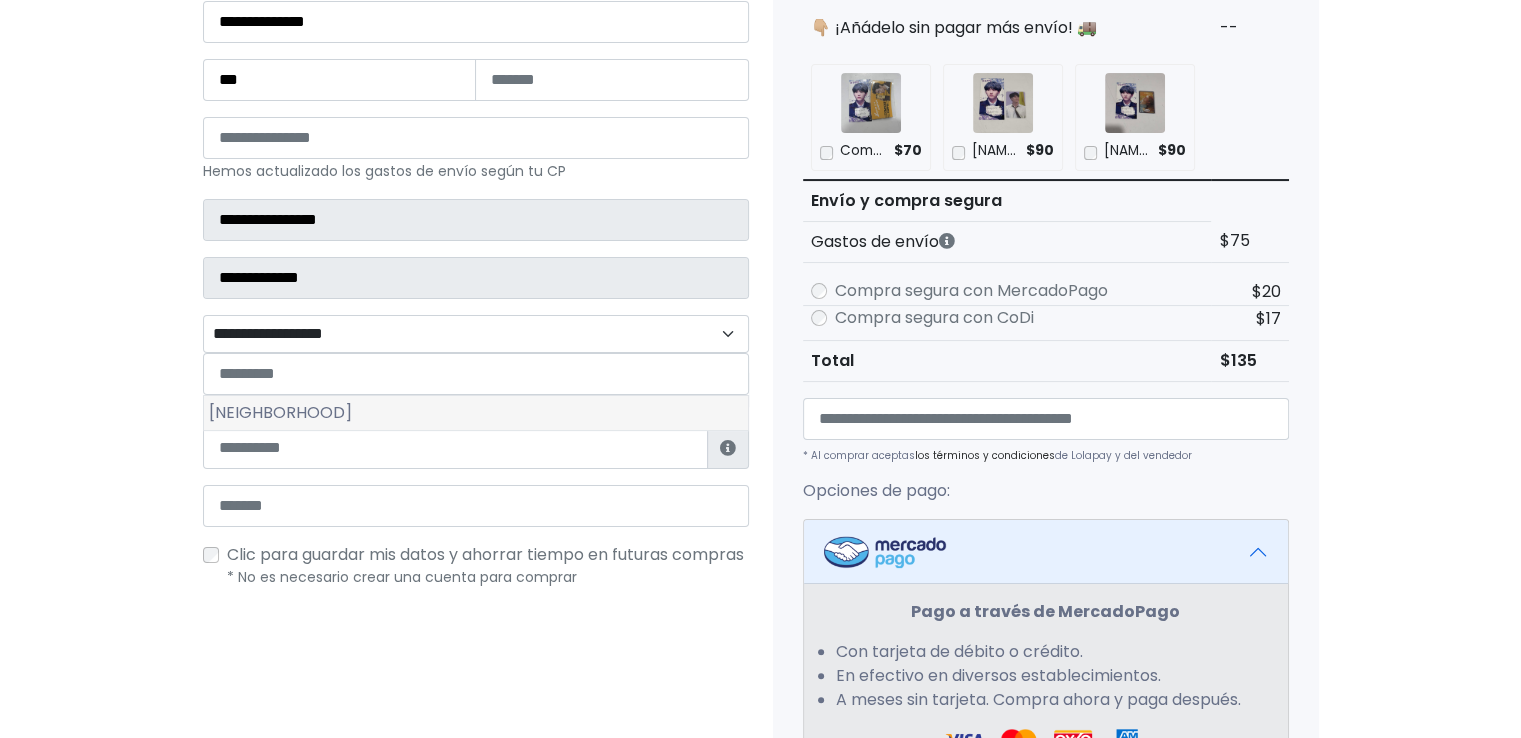 click on "Del Valle Norte" at bounding box center (476, 413) 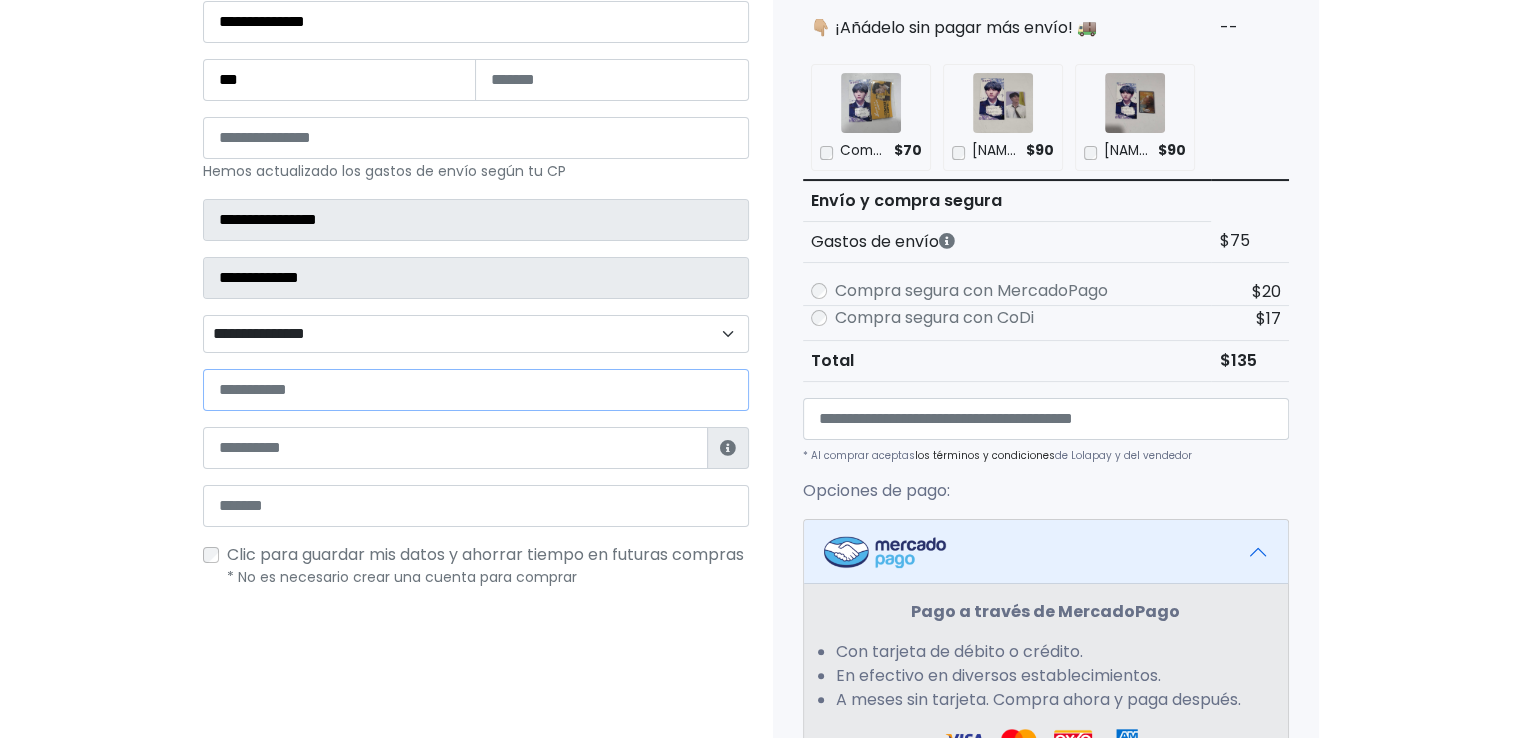 click at bounding box center (476, 390) 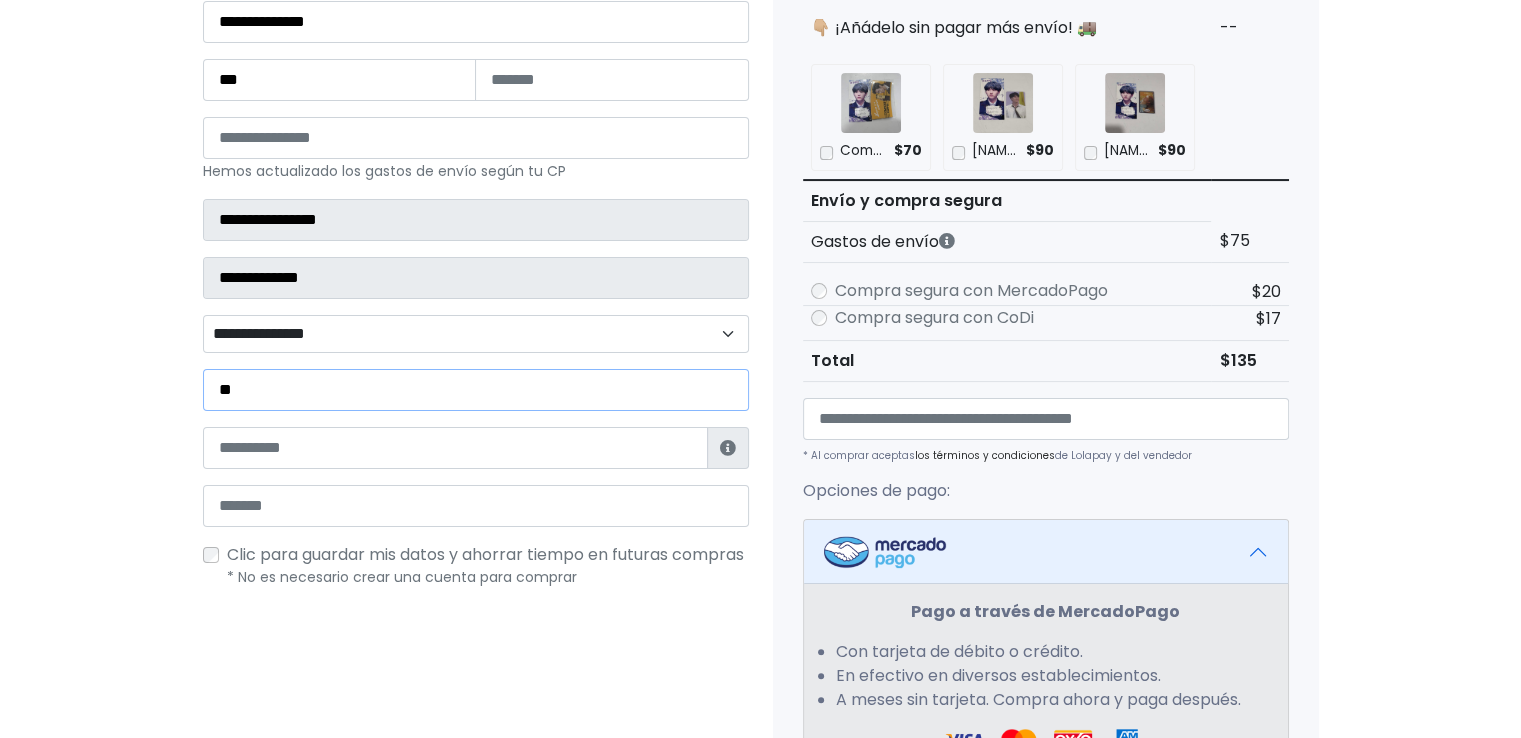 type on "*" 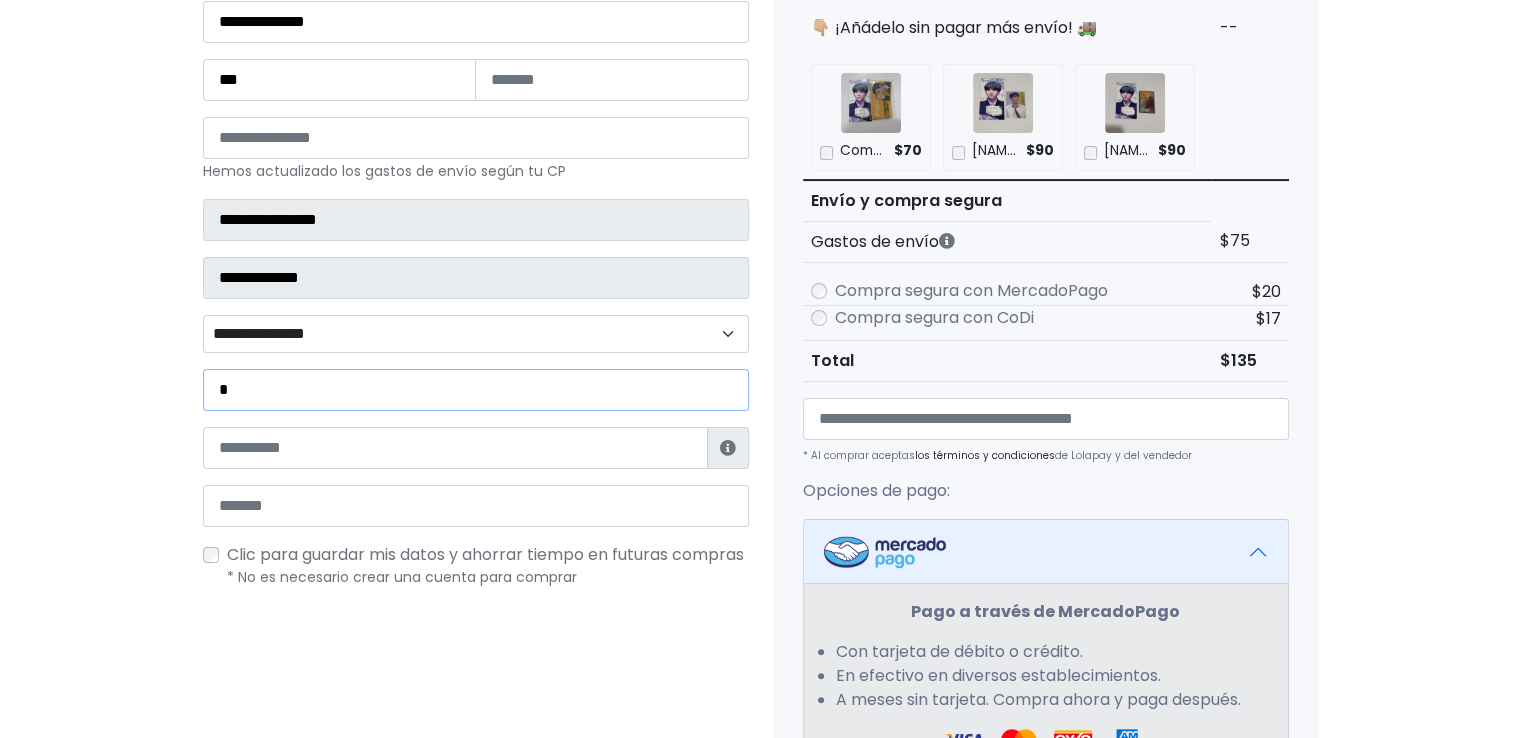 type on "*" 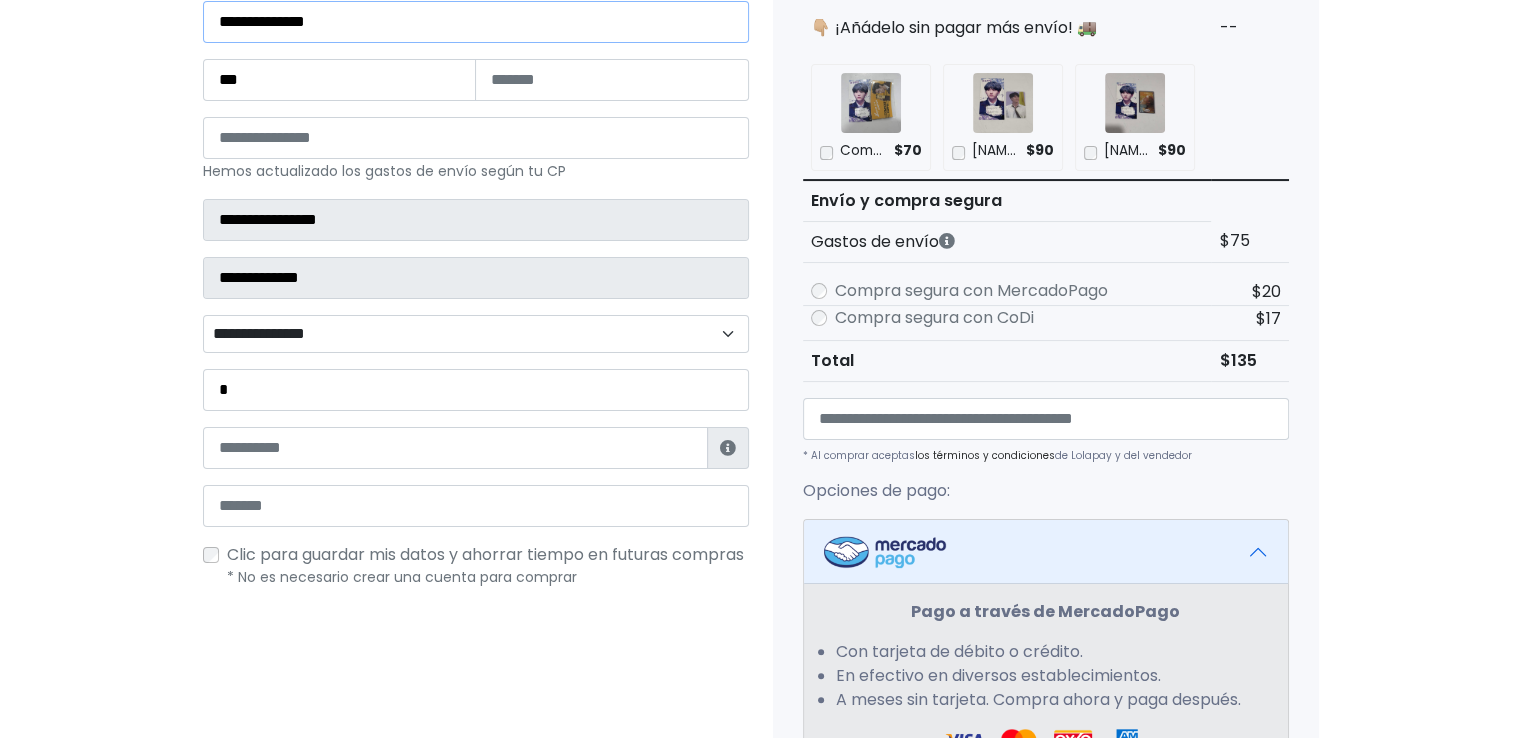 click on "**********" at bounding box center (476, 22) 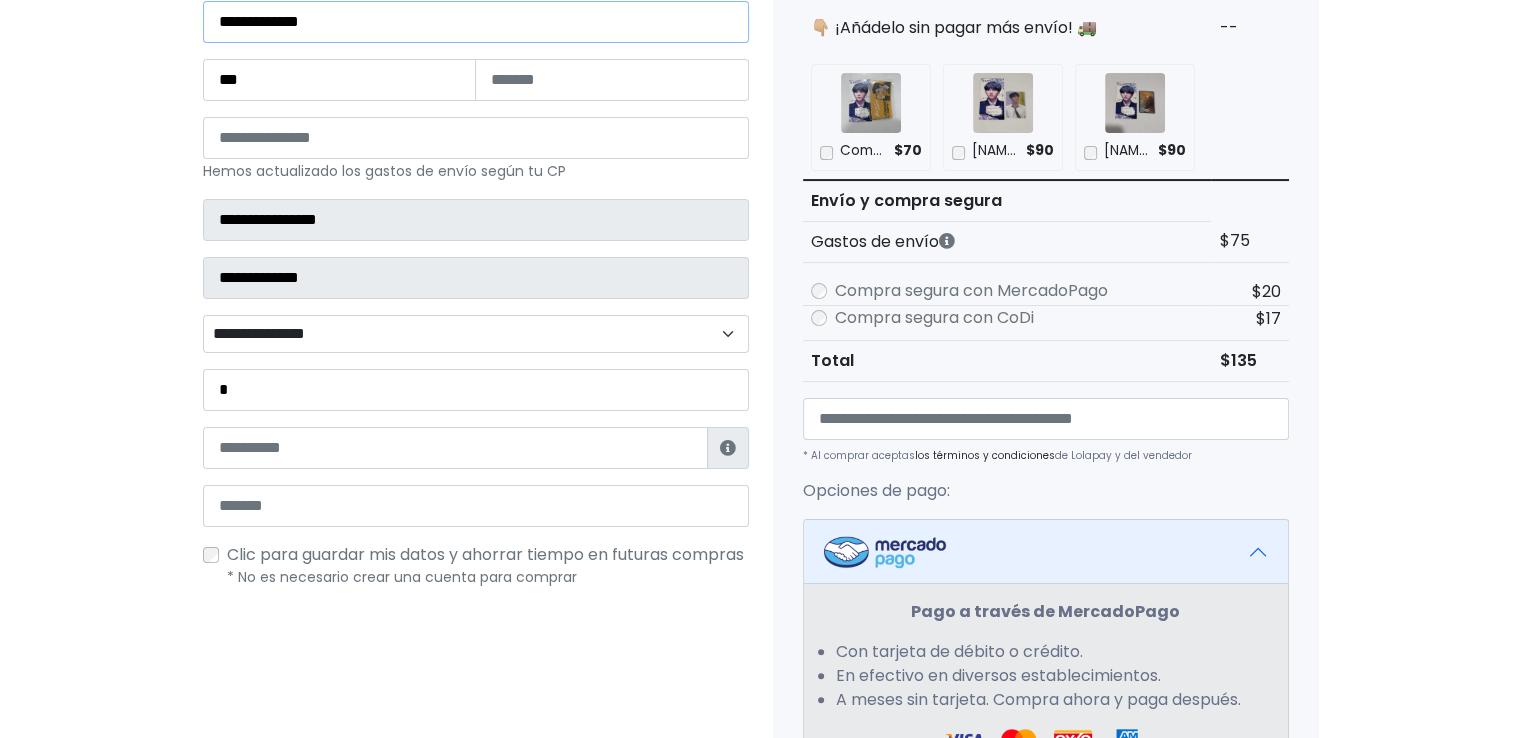 type on "**********" 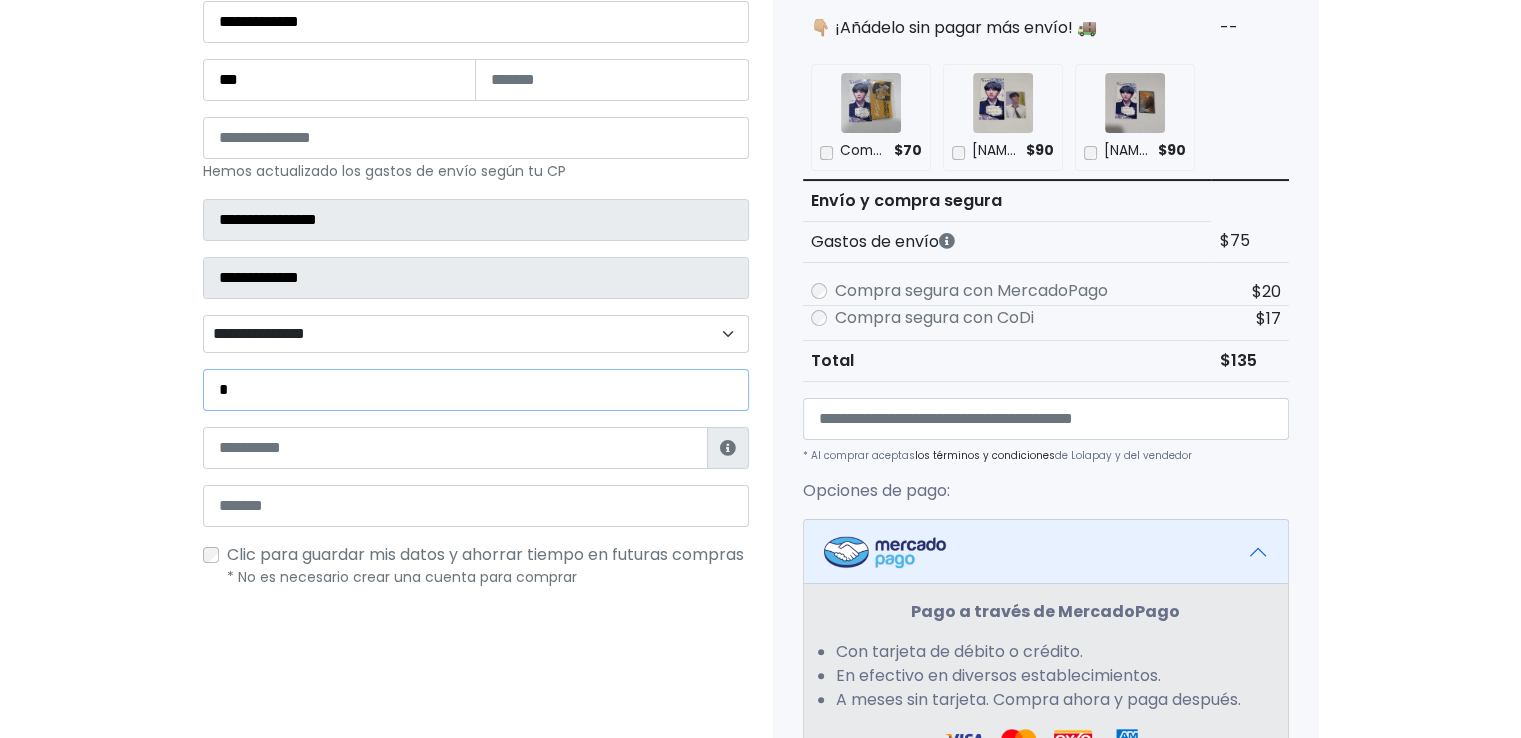 click on "*" at bounding box center [476, 390] 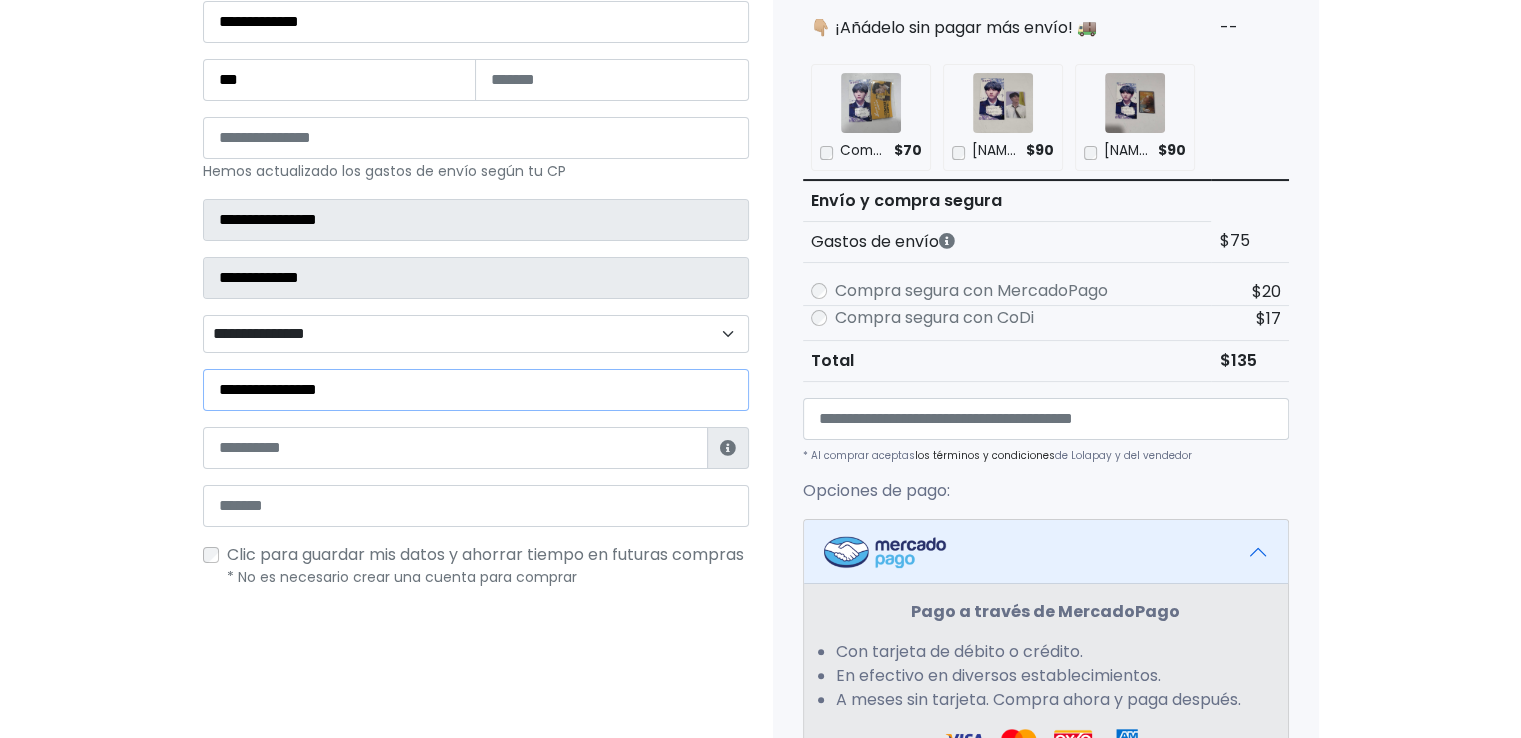 type on "**********" 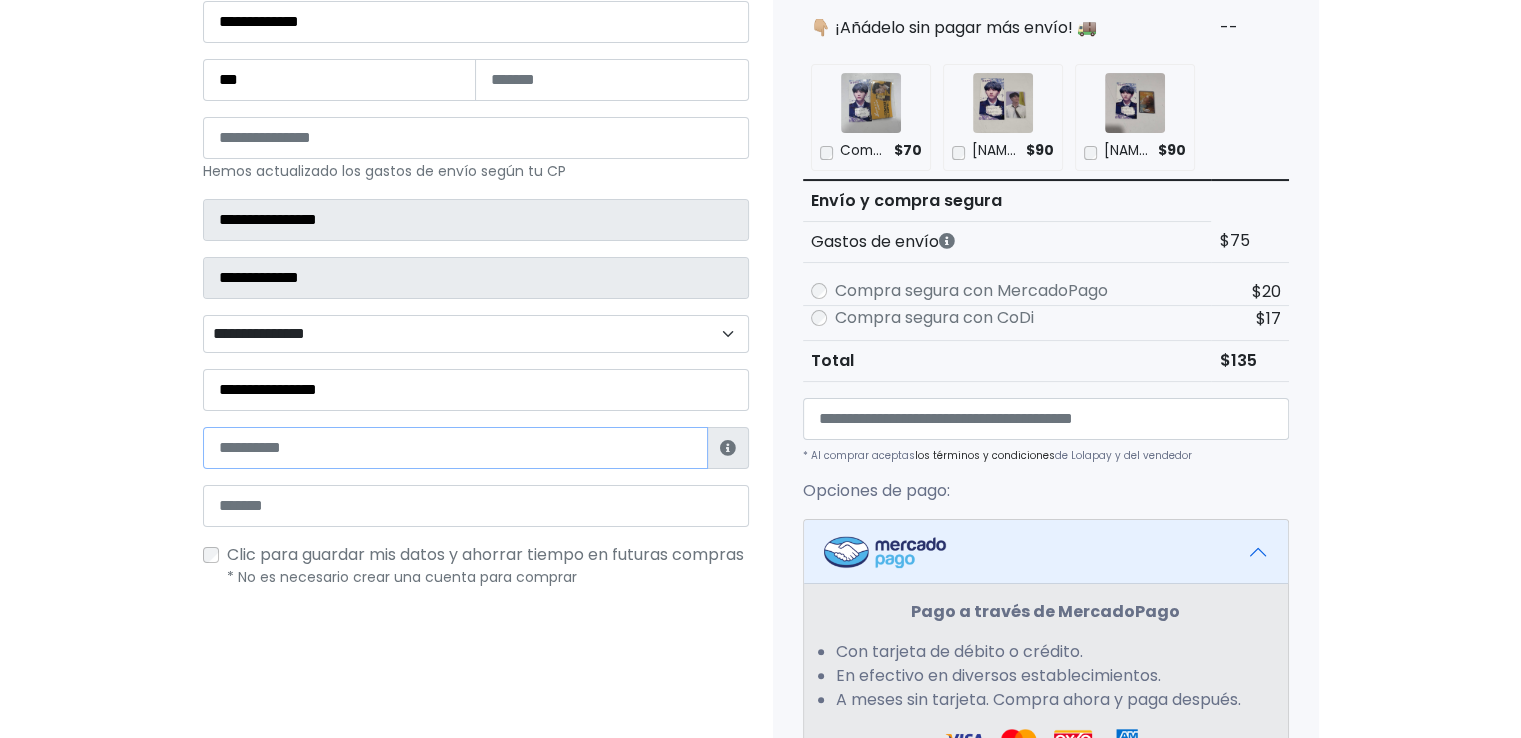 click at bounding box center [455, 448] 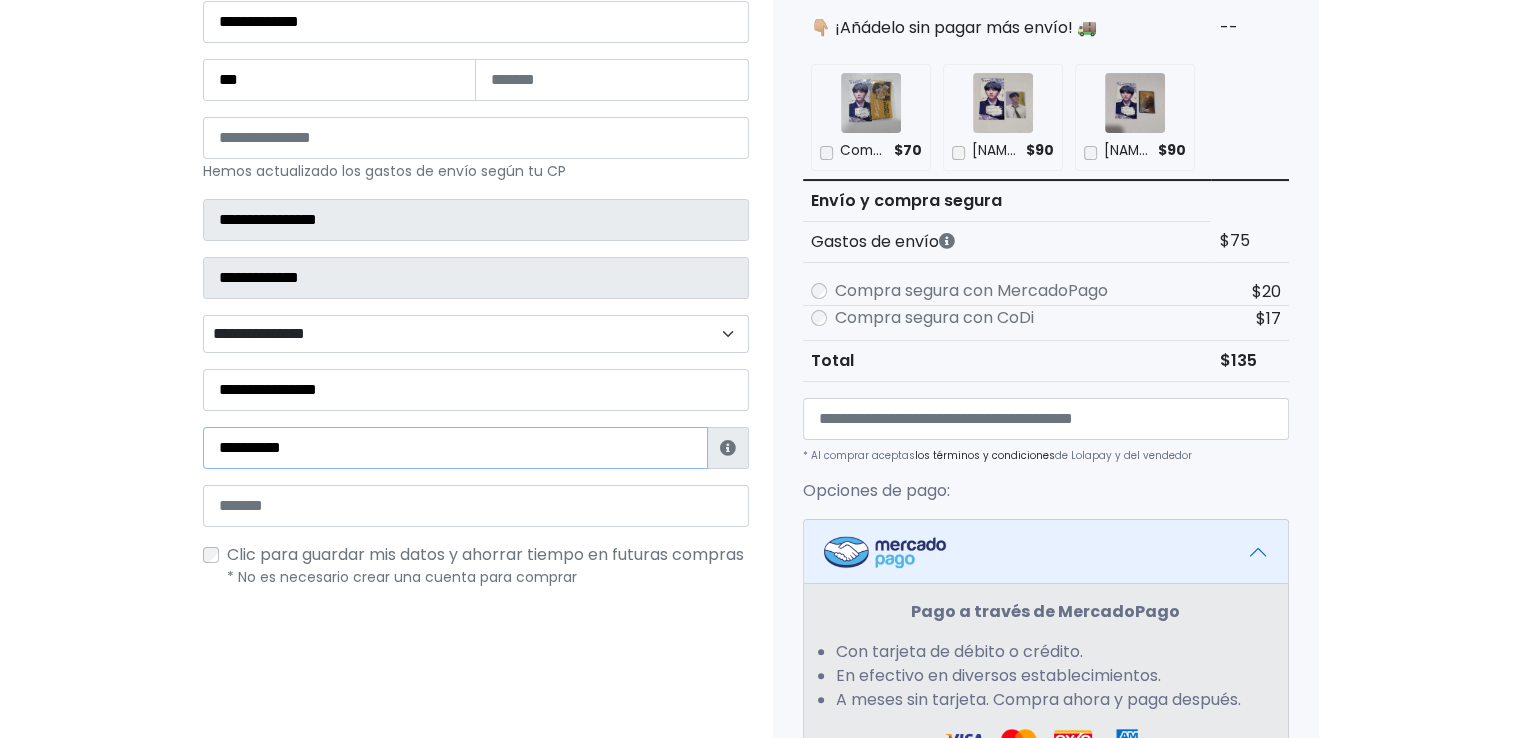 type on "**********" 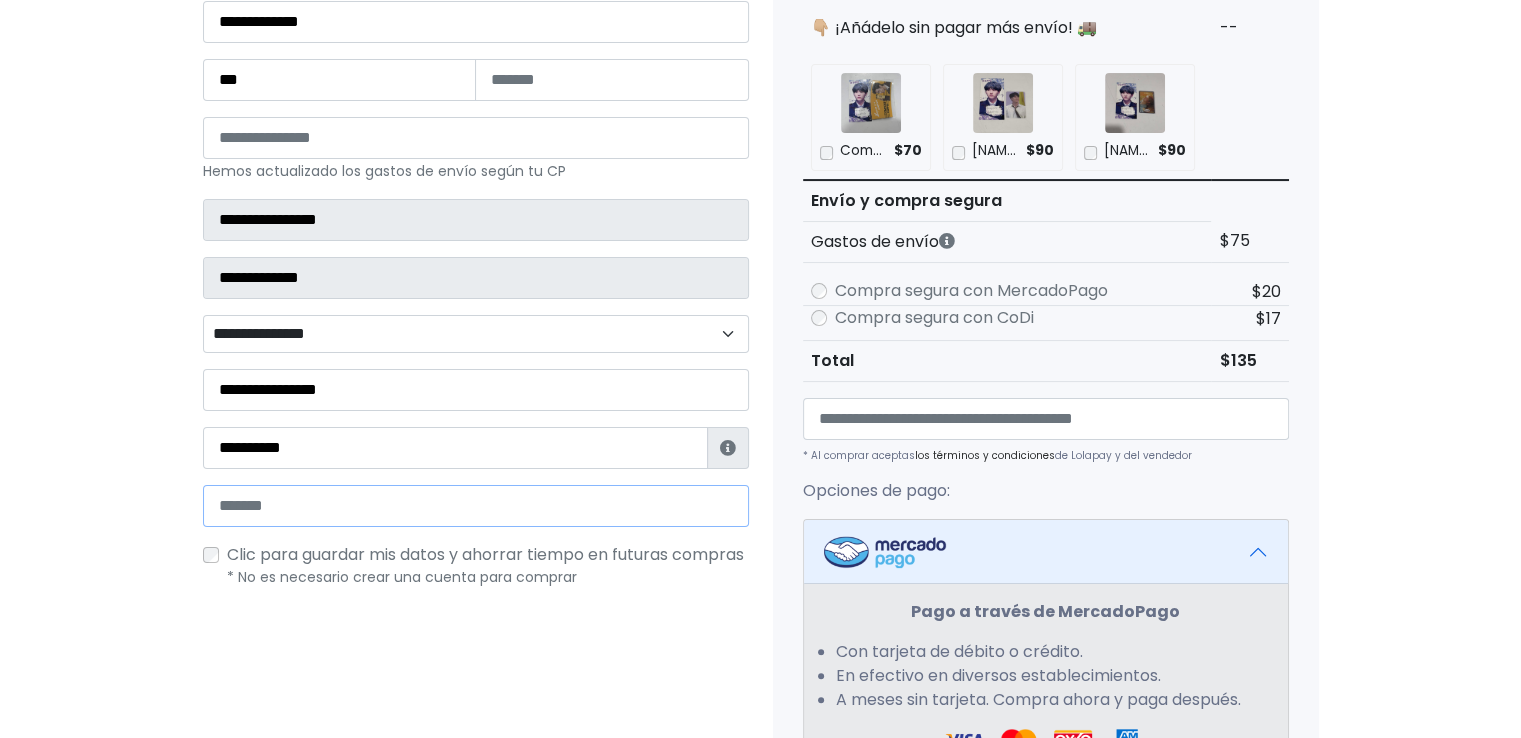 click at bounding box center [476, 506] 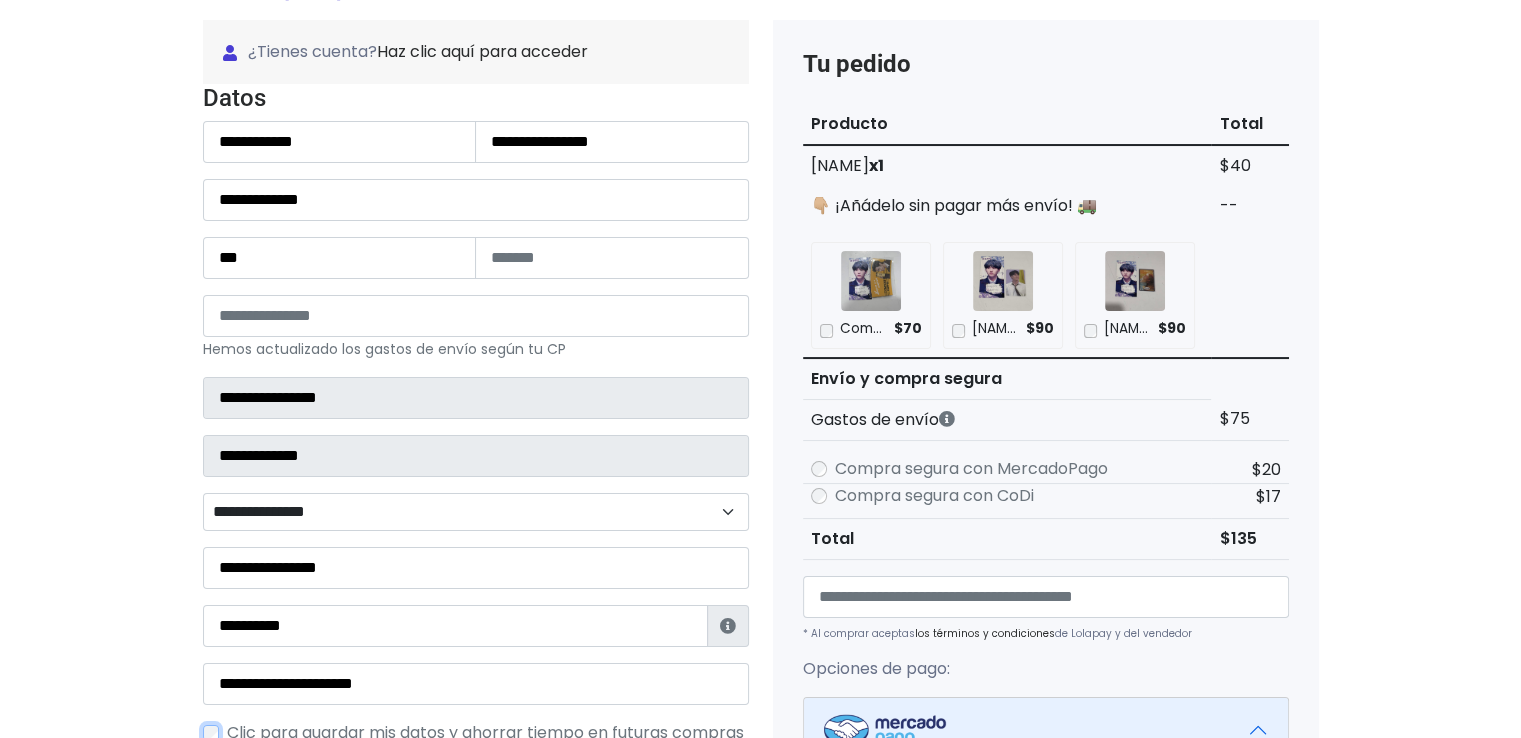 scroll, scrollTop: 173, scrollLeft: 0, axis: vertical 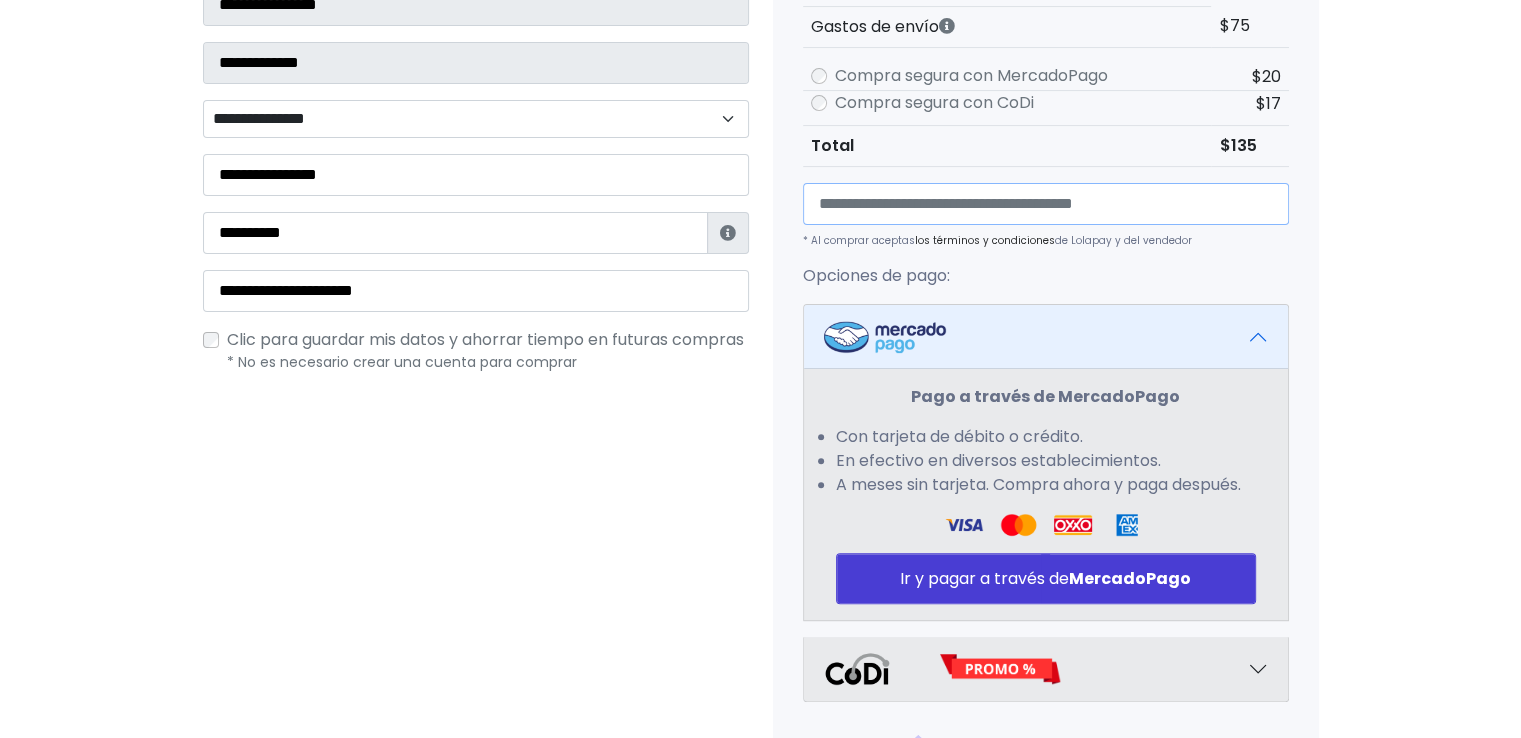 click at bounding box center (1046, 204) 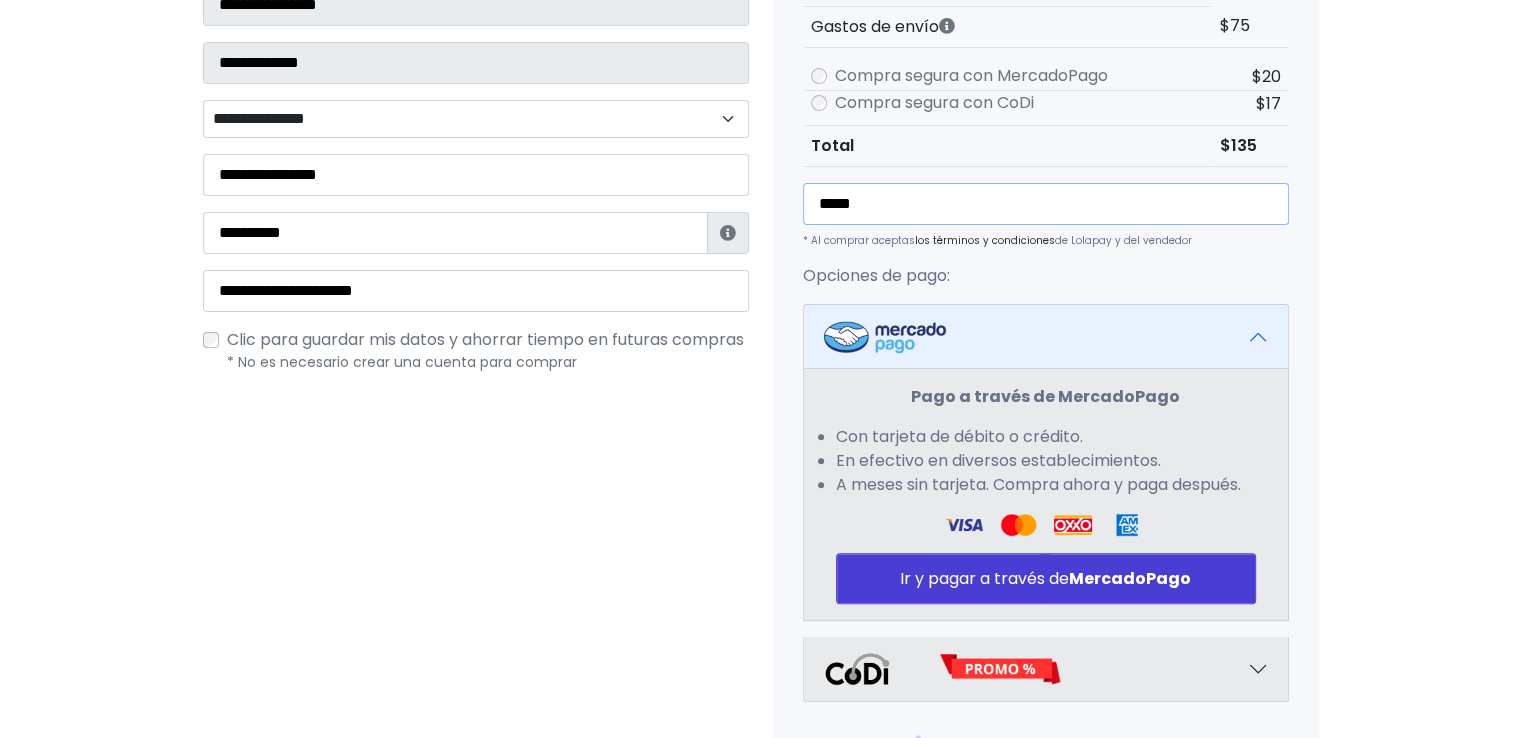 click on "Ir y pagar a través de  MercadoPago" at bounding box center (1046, 578) 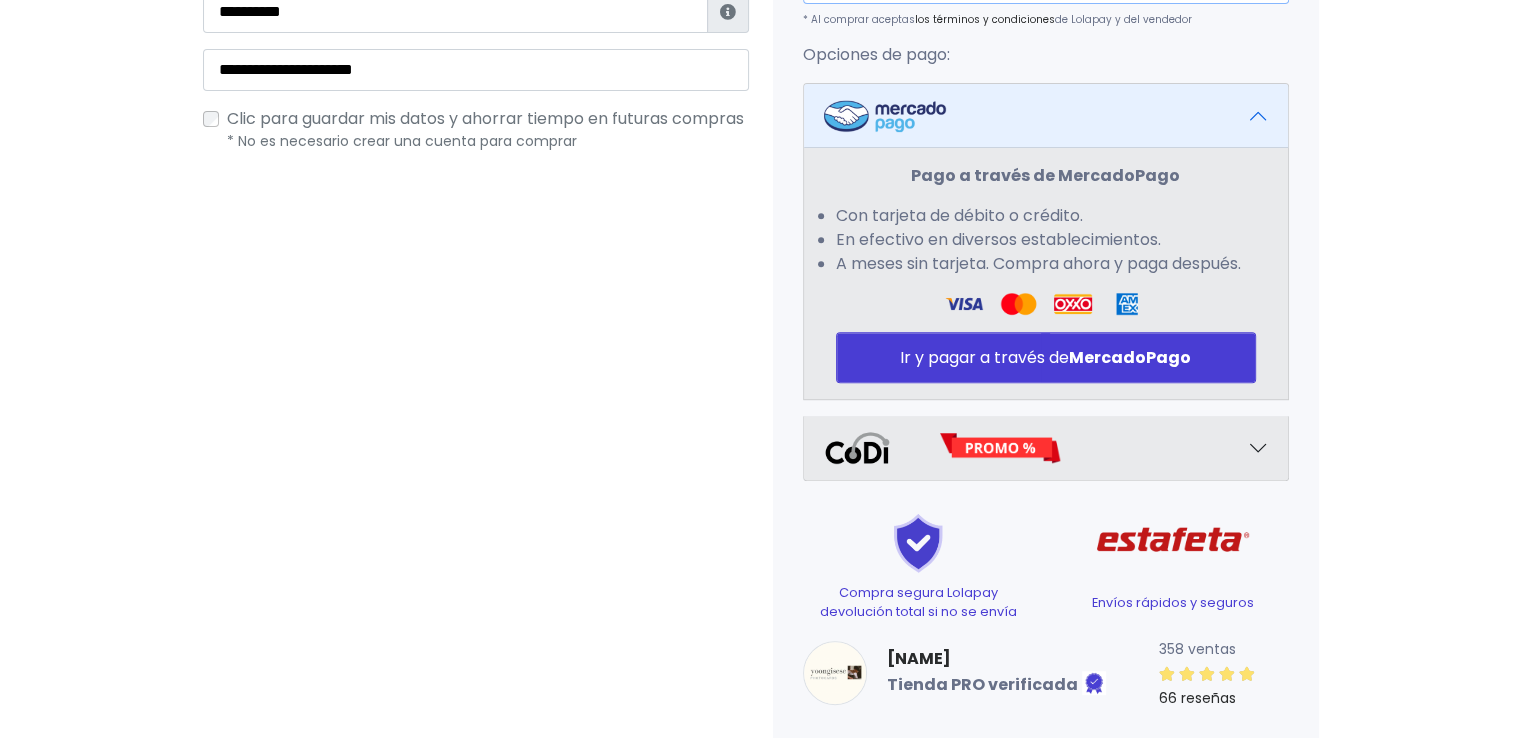scroll, scrollTop: 820, scrollLeft: 0, axis: vertical 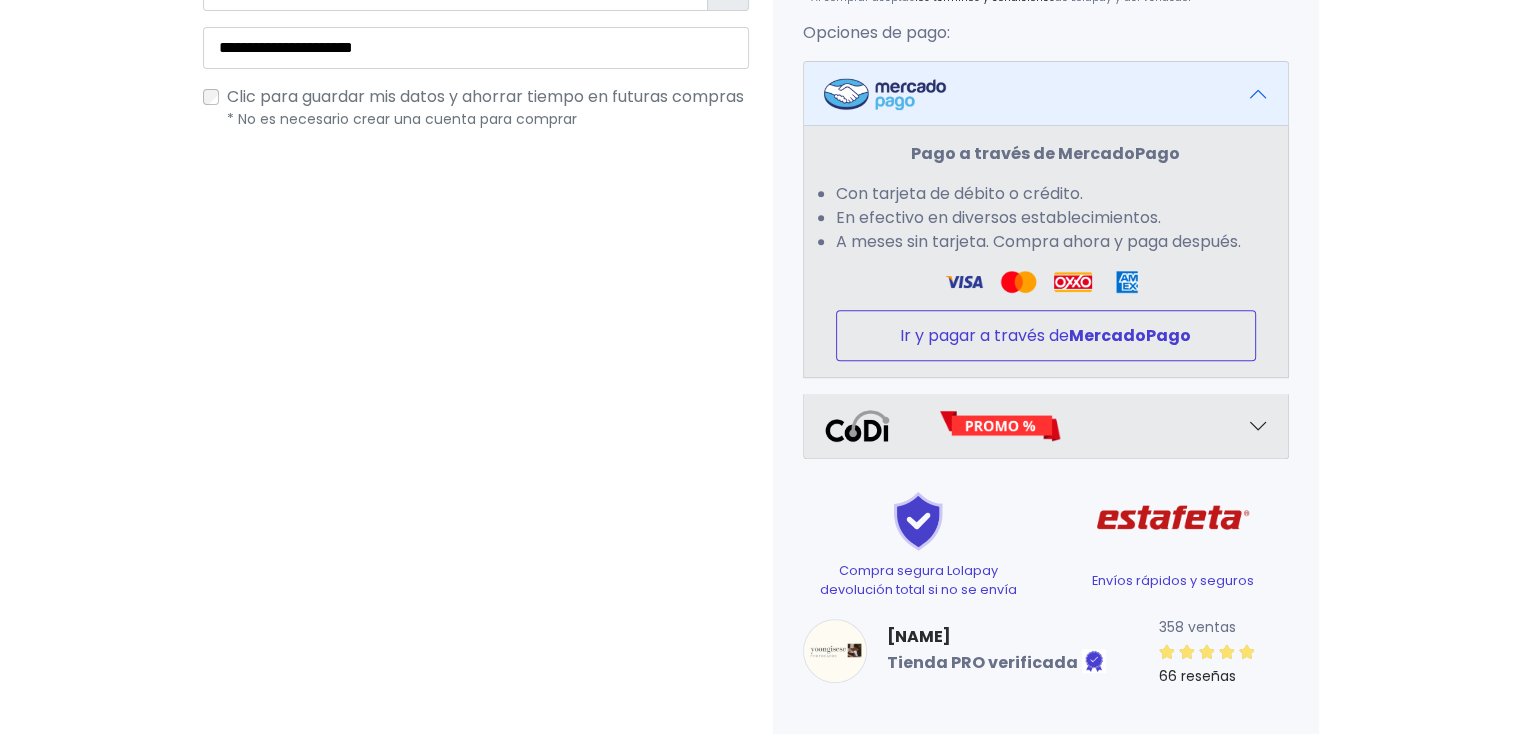 click on "MercadoPago" at bounding box center (1130, 335) 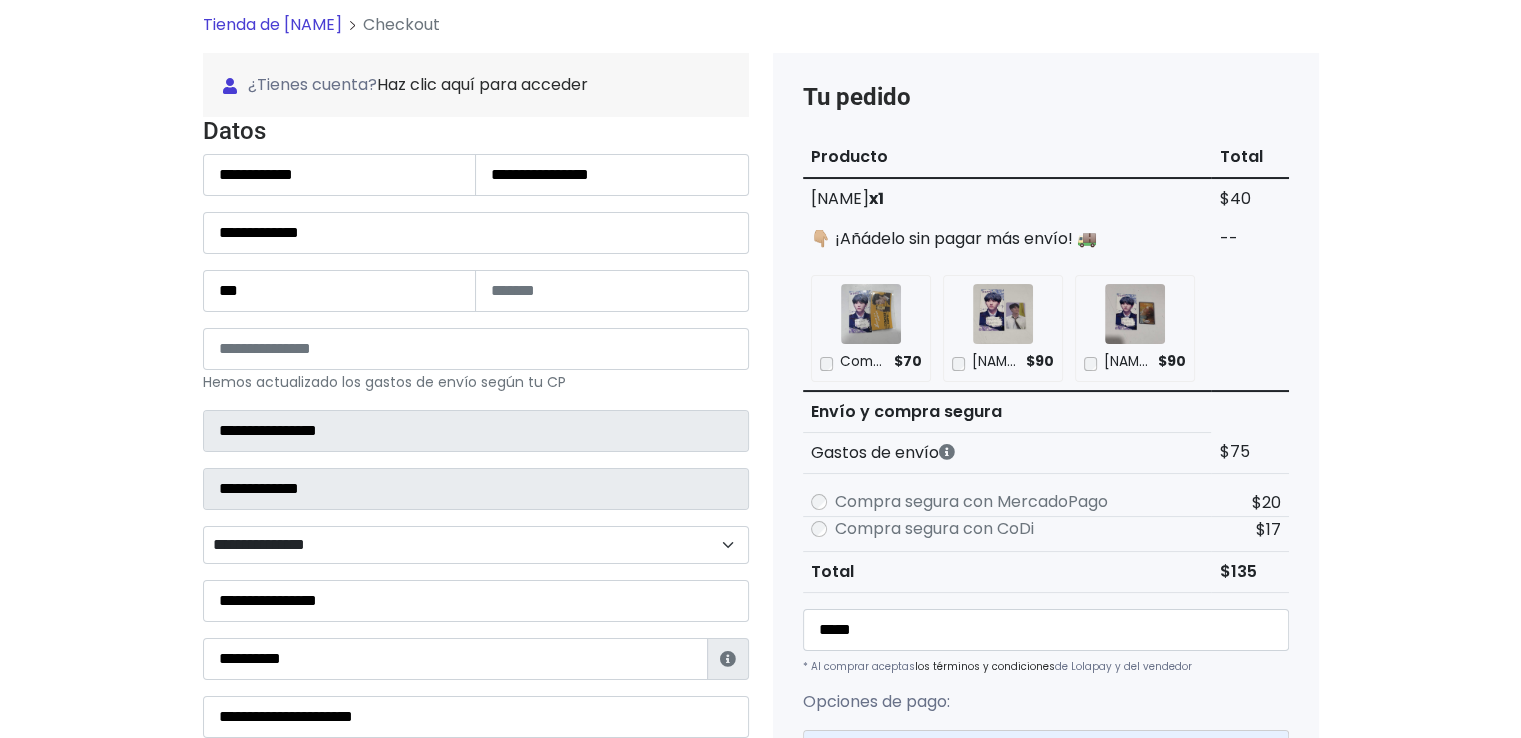 scroll, scrollTop: 148, scrollLeft: 0, axis: vertical 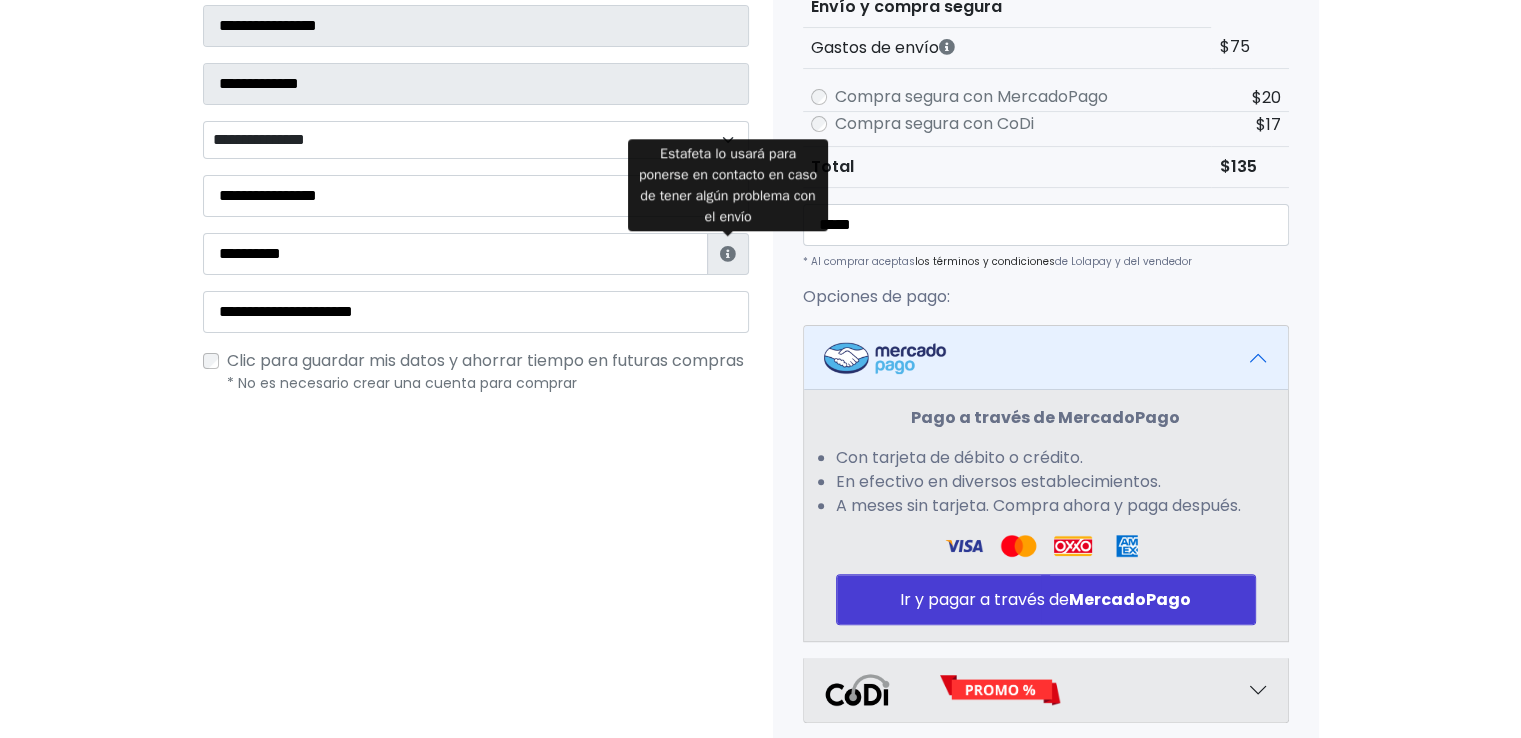 click at bounding box center [728, 254] 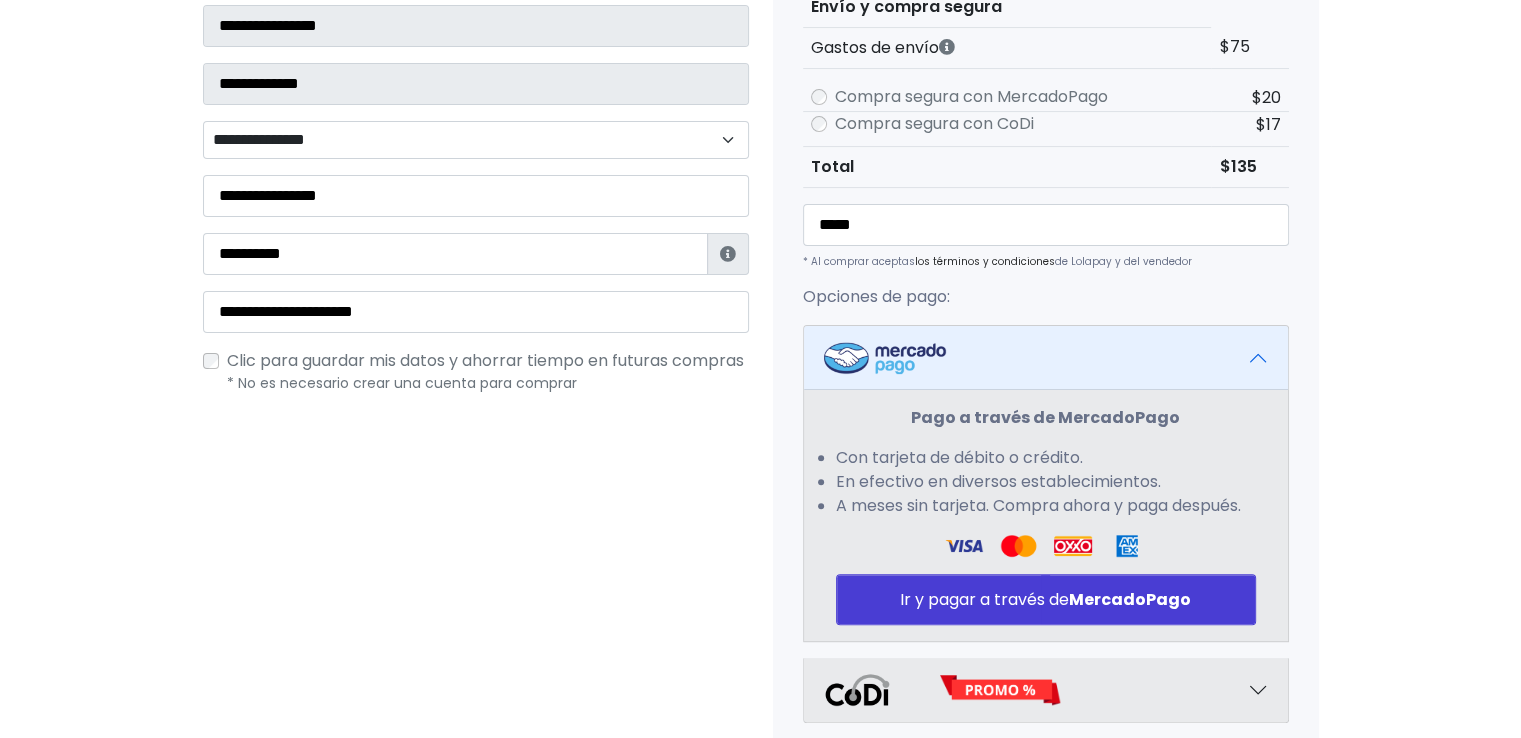click on "¿Tienes cuenta?
Haz clic aquí para acceder
¿Olvidaste tu contraseña?
Entrar
Datos" at bounding box center [476, 322] 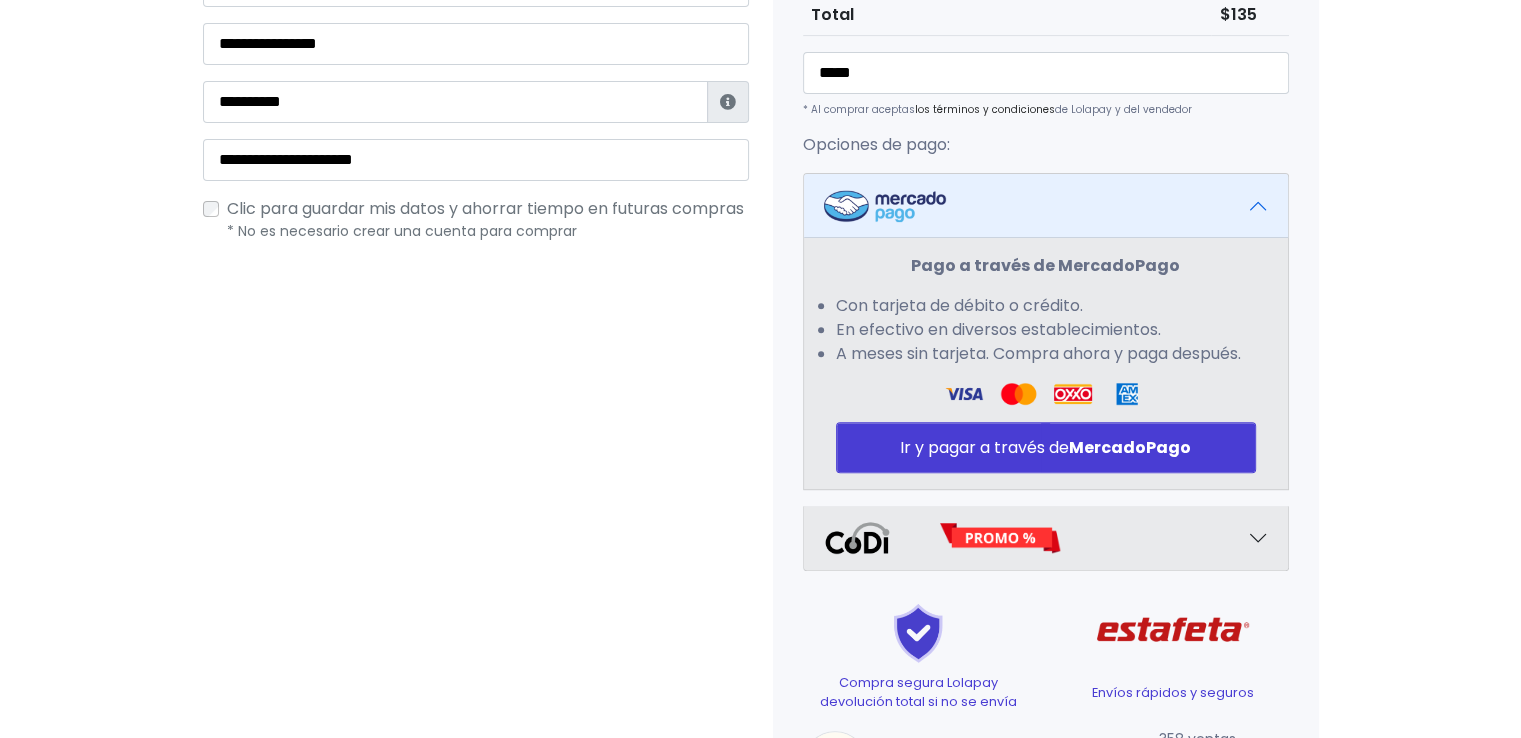 scroll, scrollTop: 820, scrollLeft: 0, axis: vertical 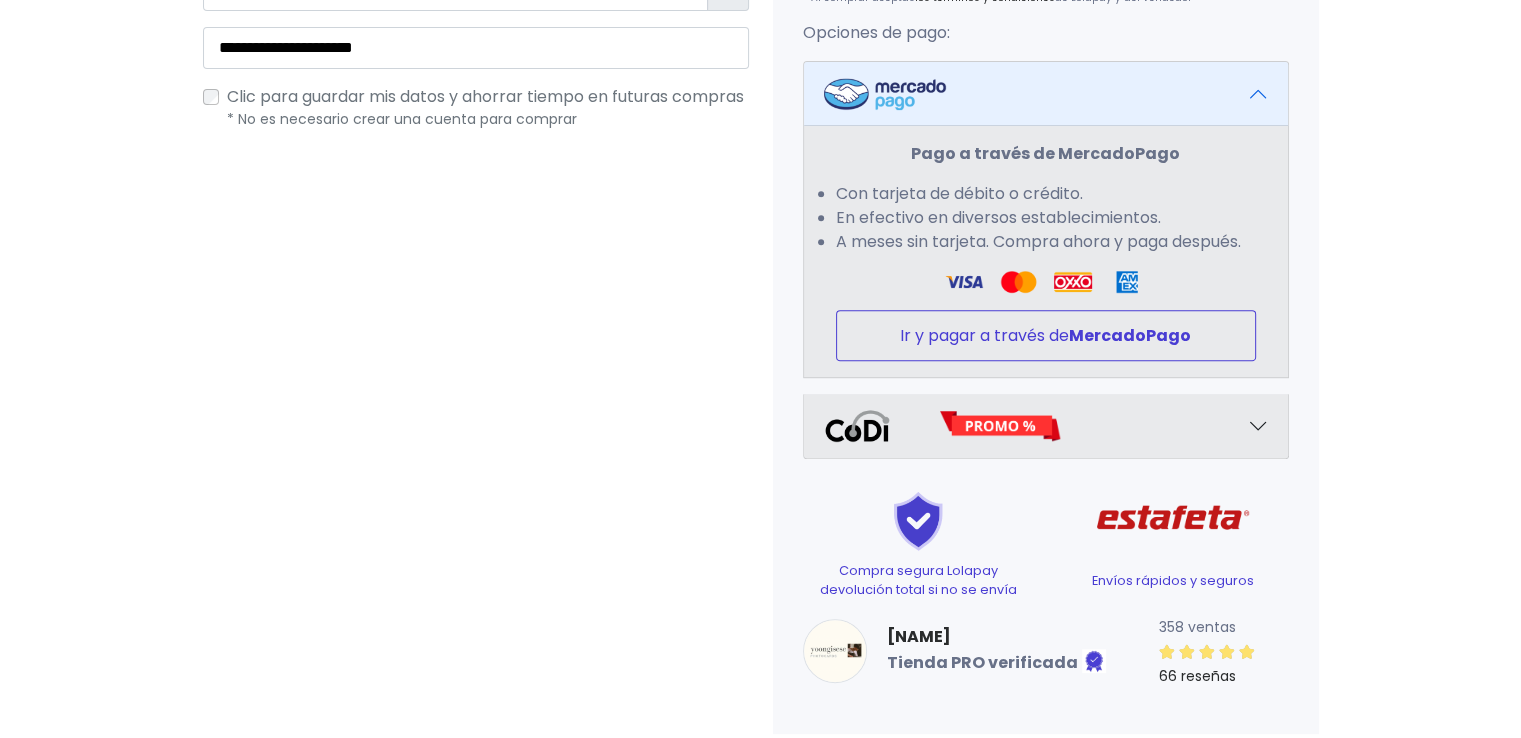 click on "MercadoPago" at bounding box center (1130, 335) 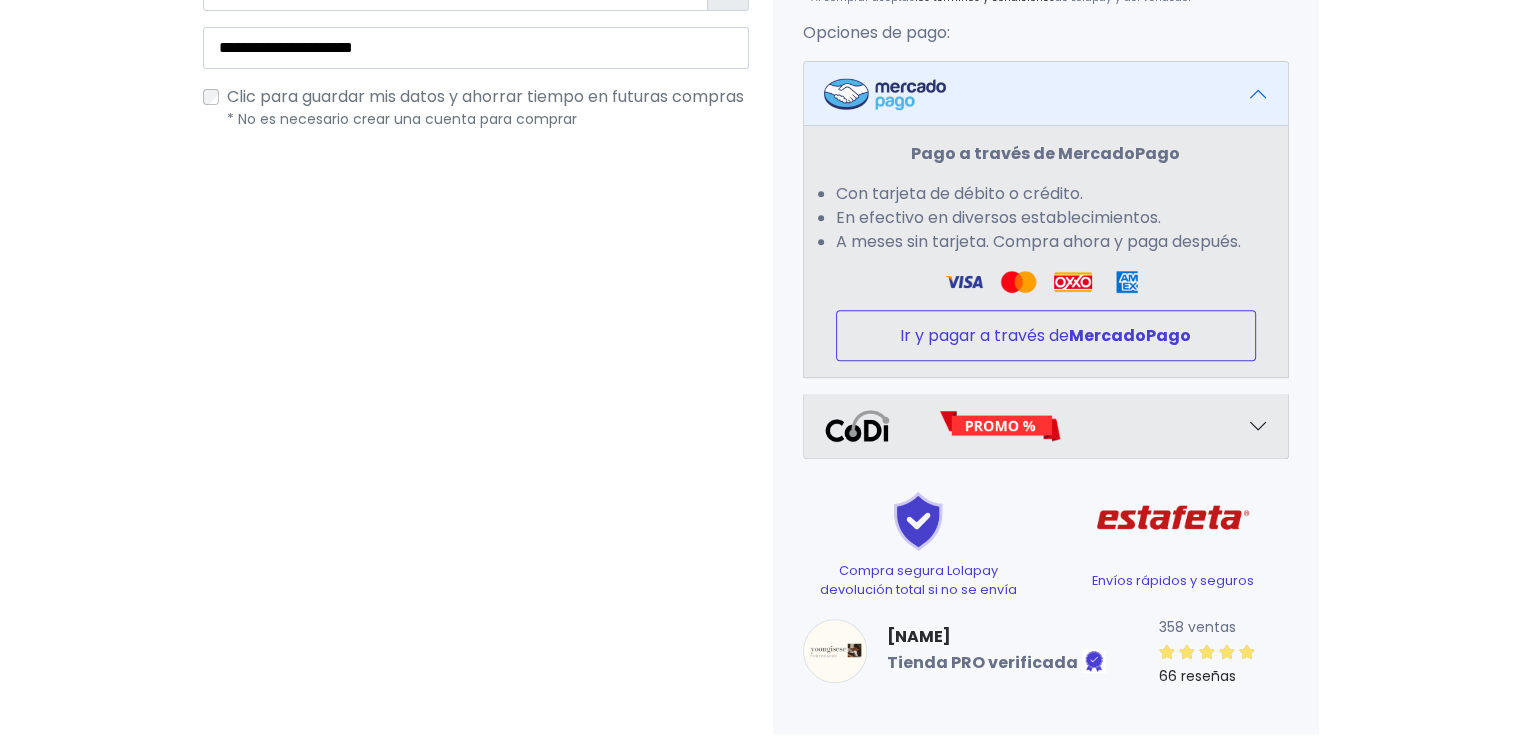 click on "MercadoPago" at bounding box center [1130, 335] 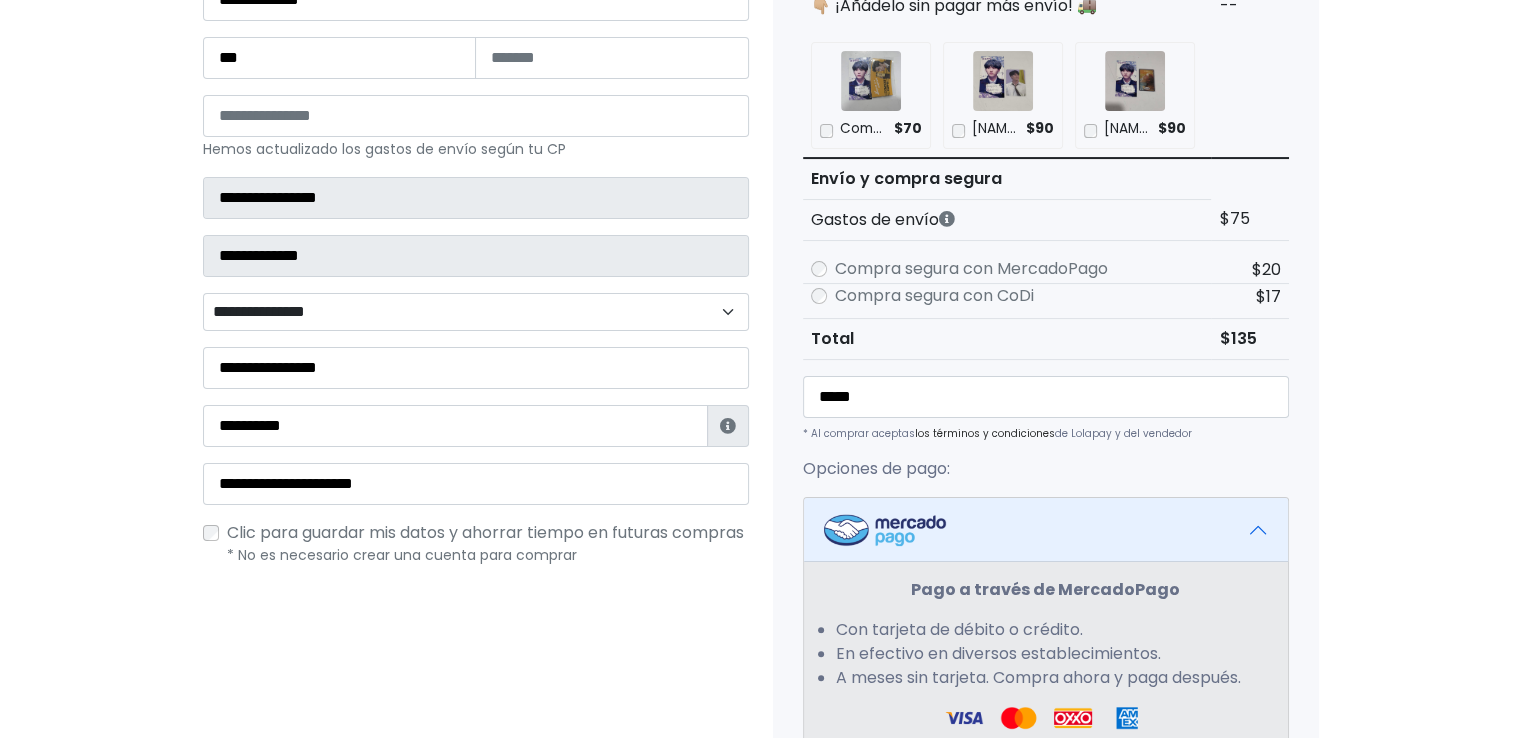 scroll, scrollTop: 380, scrollLeft: 0, axis: vertical 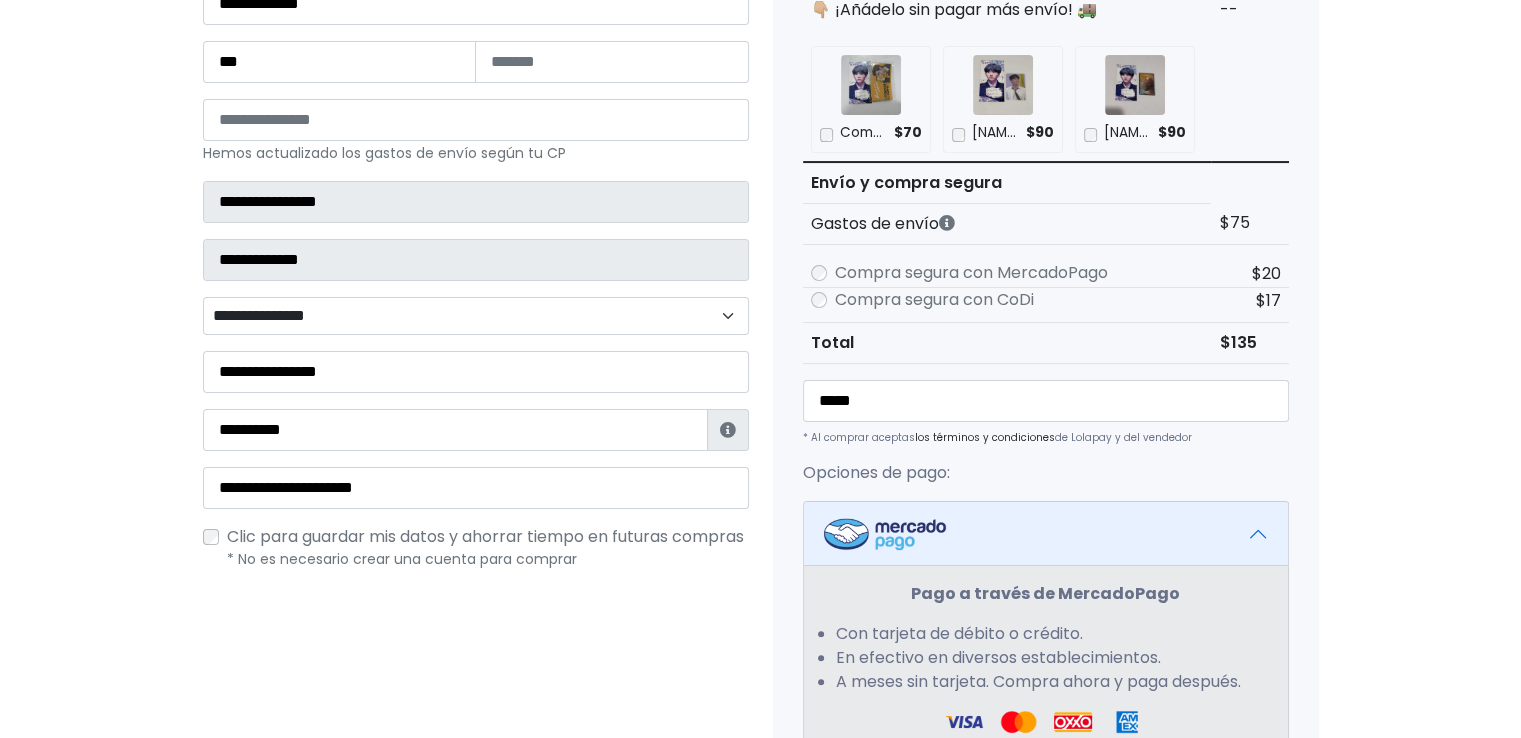drag, startPoint x: 1517, startPoint y: 326, endPoint x: 1528, endPoint y: 227, distance: 99.60924 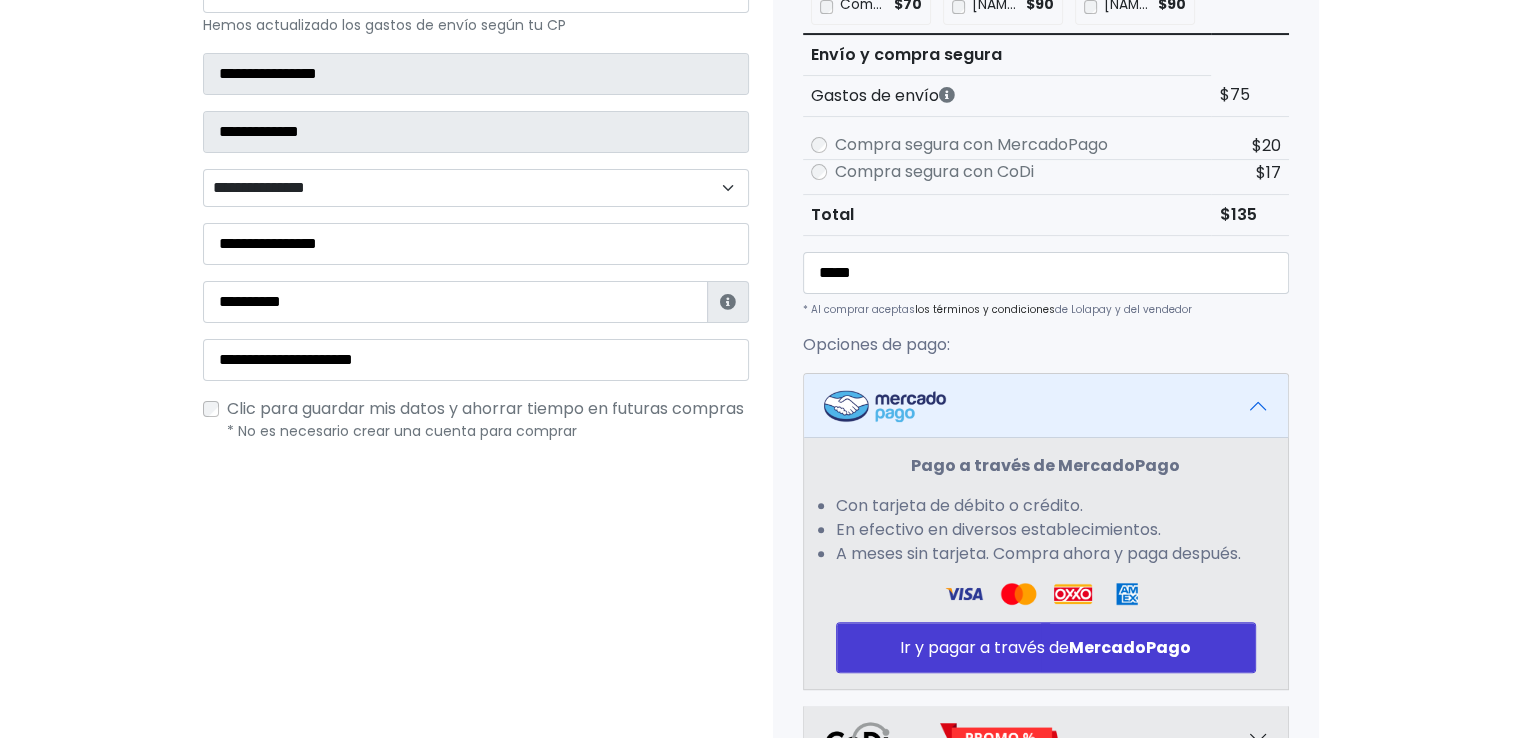 scroll, scrollTop: 558, scrollLeft: 0, axis: vertical 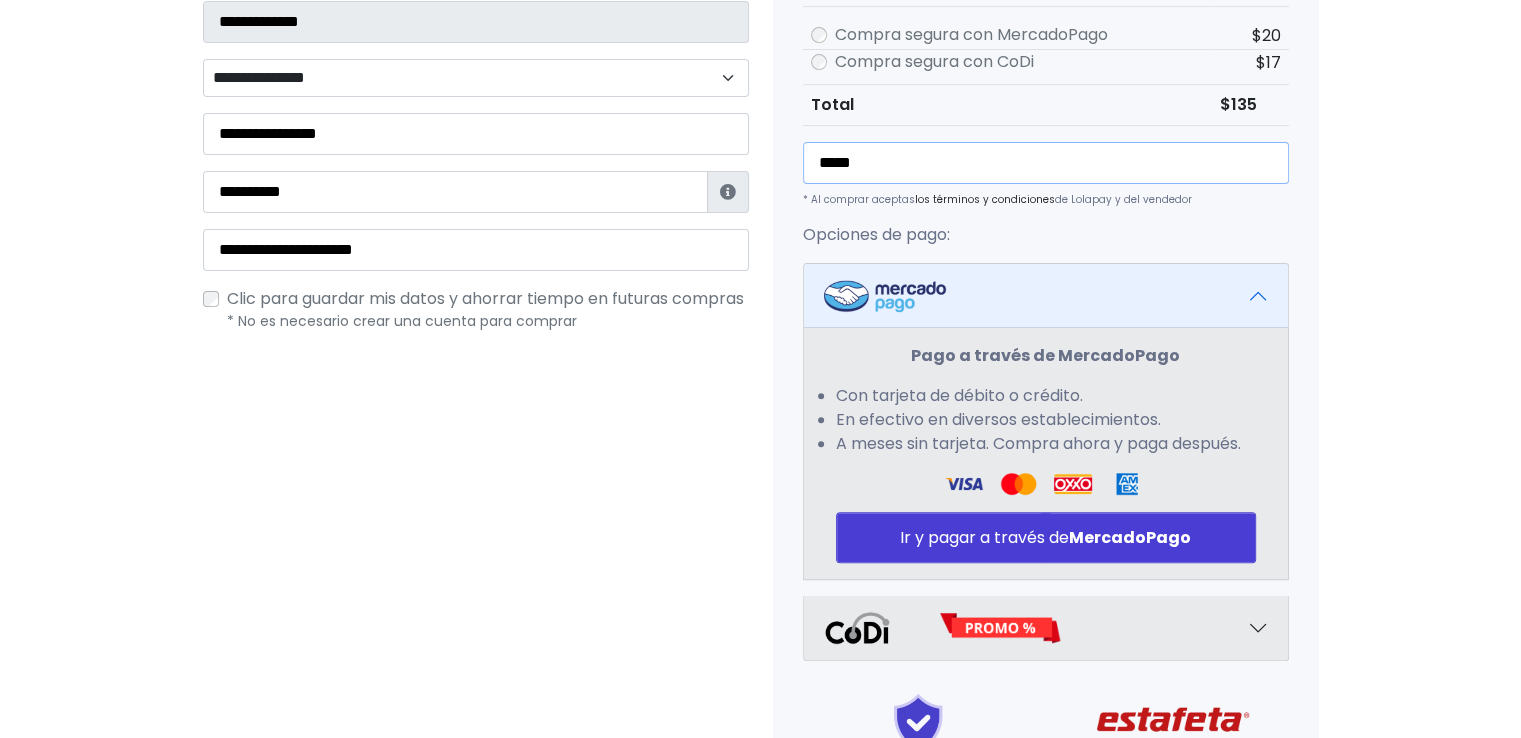 click on "*****" at bounding box center [1046, 163] 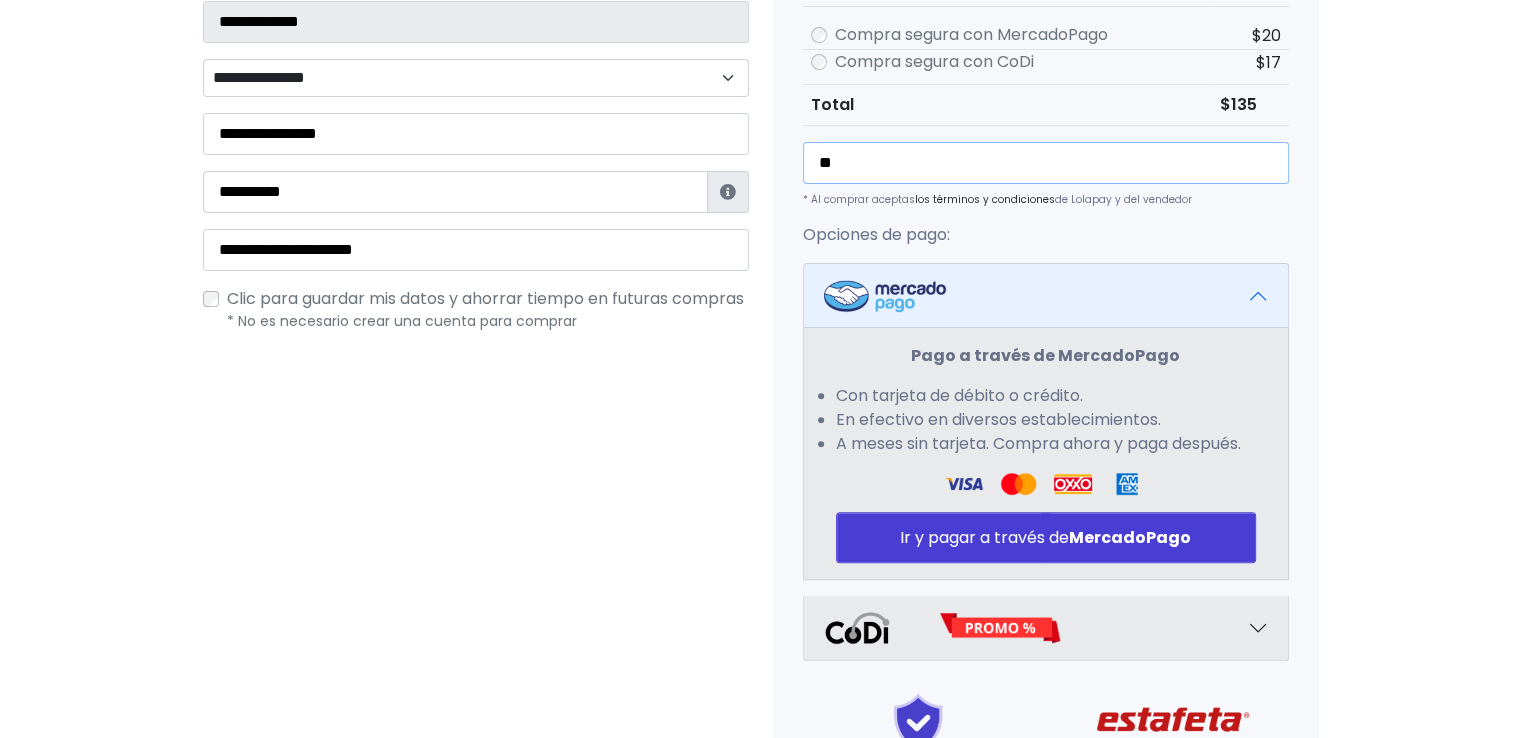 type on "*" 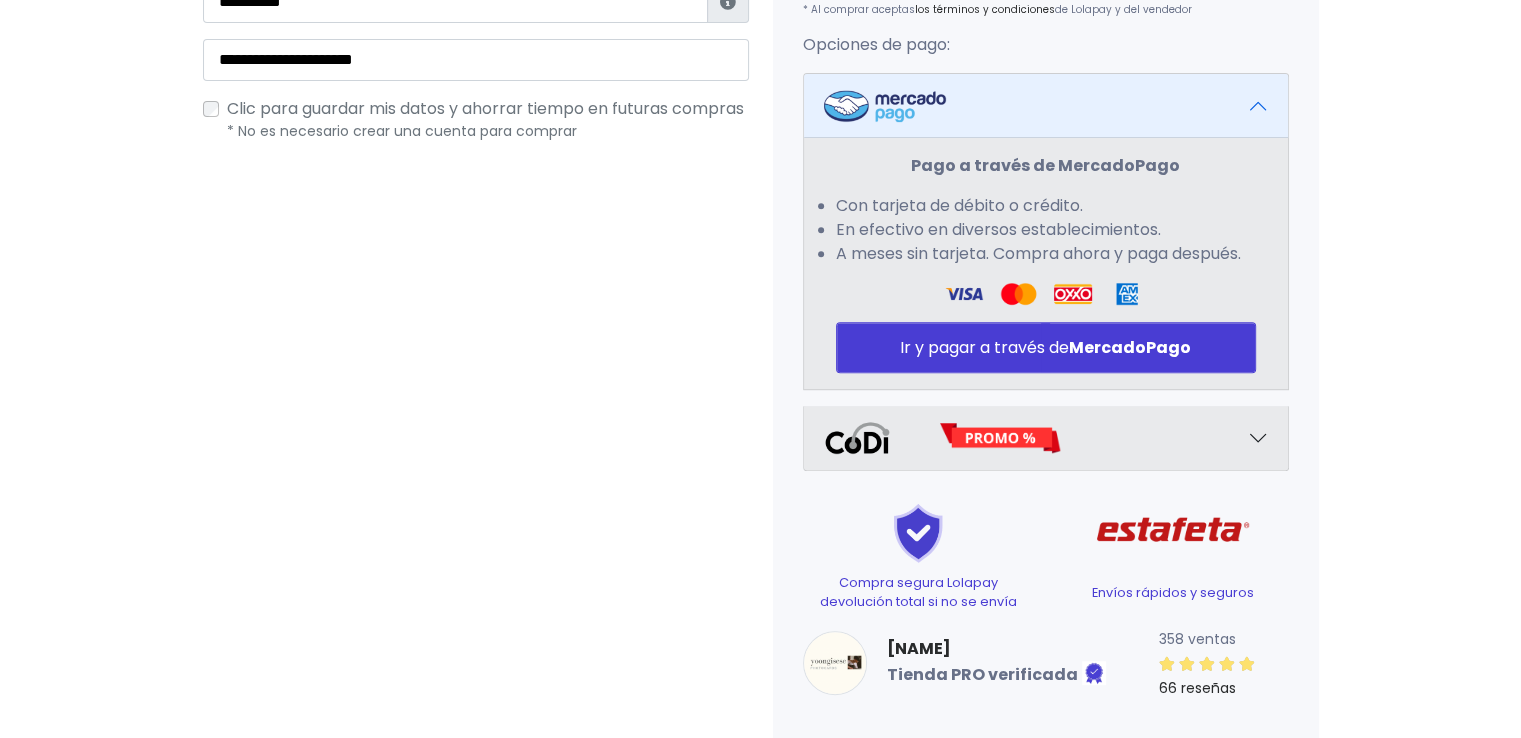 scroll, scrollTop: 820, scrollLeft: 0, axis: vertical 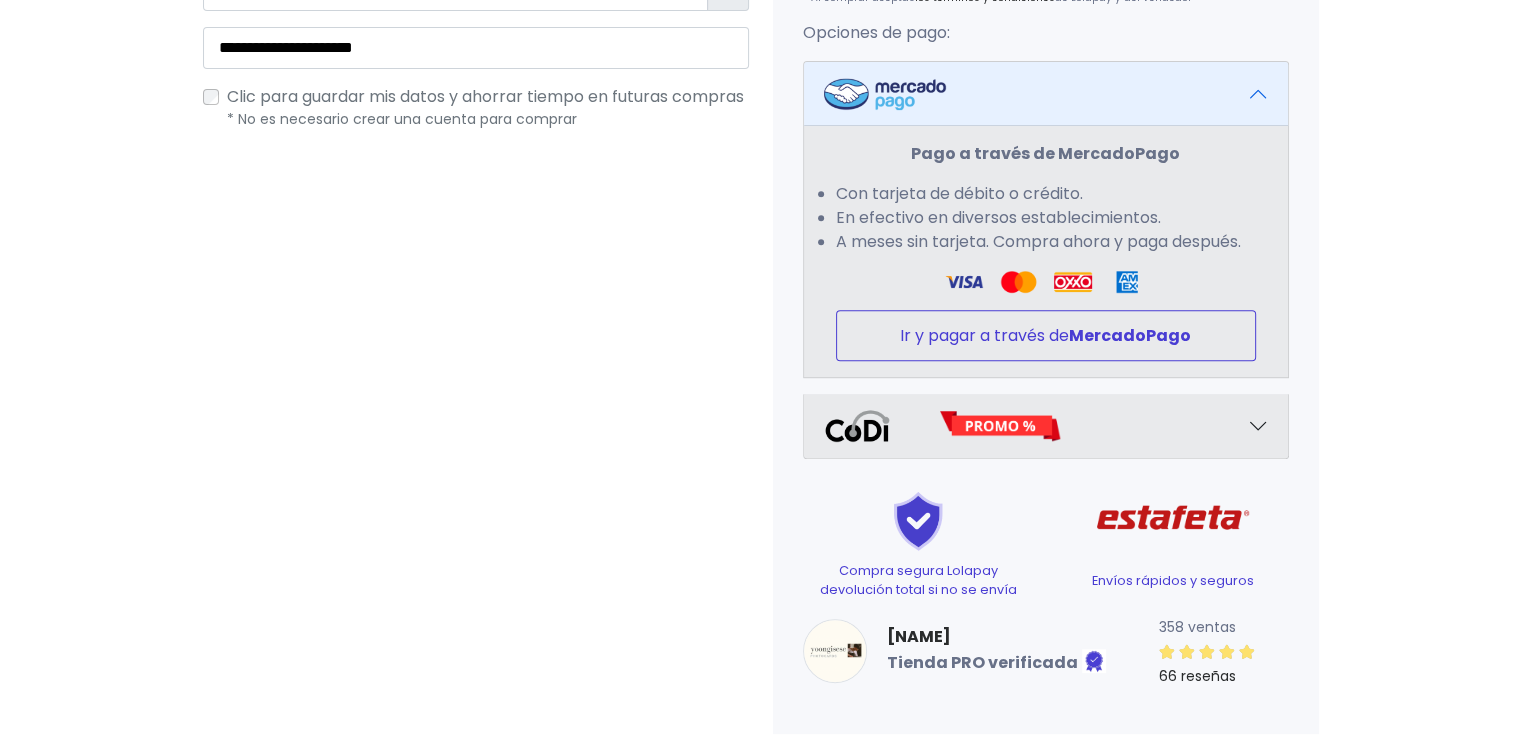 type 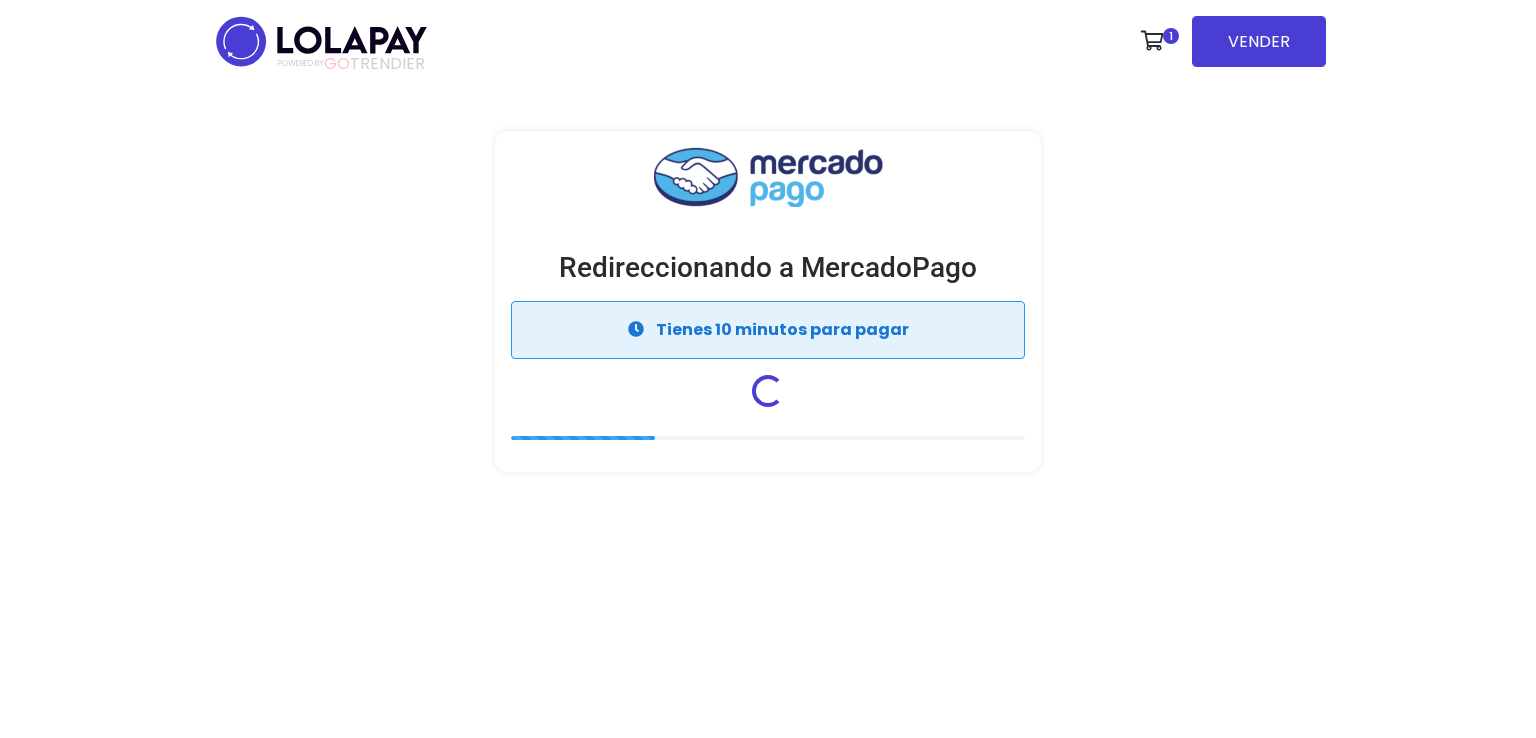 scroll, scrollTop: 0, scrollLeft: 0, axis: both 